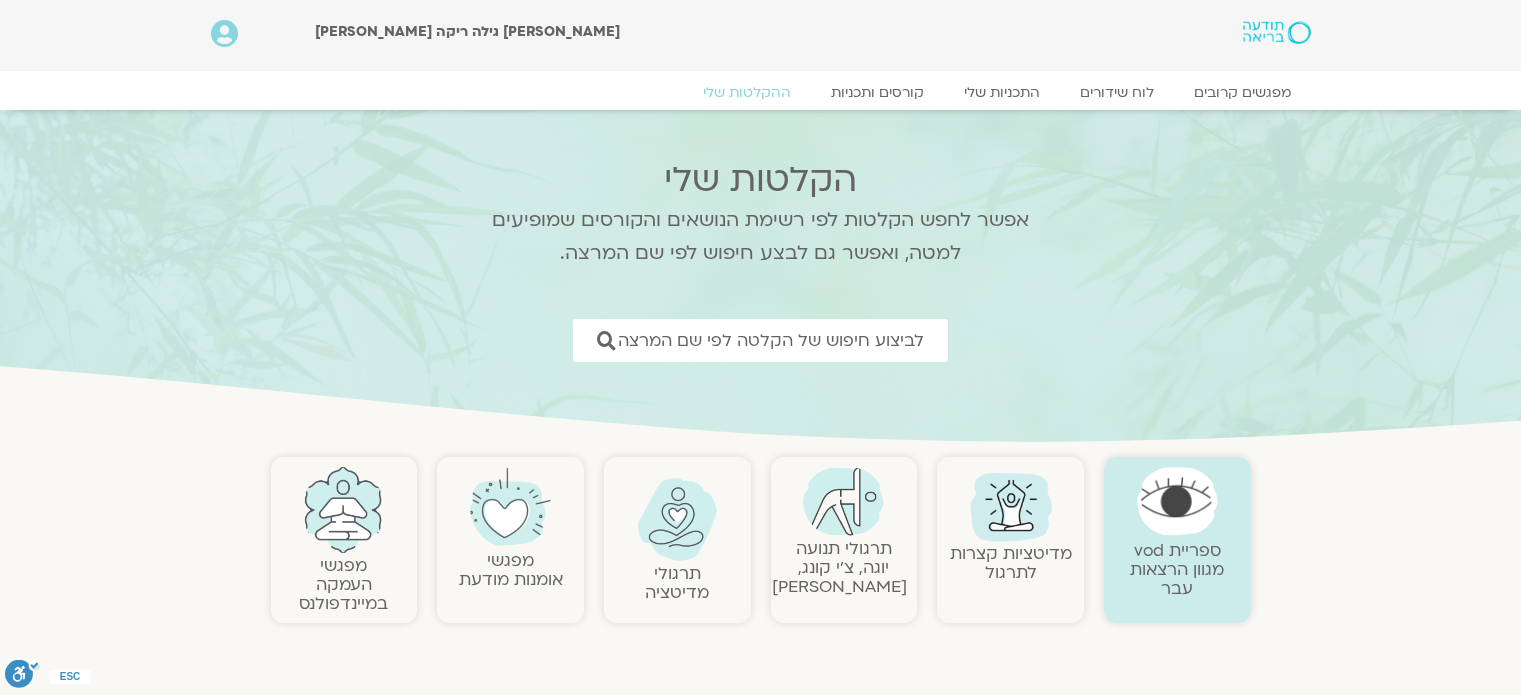scroll, scrollTop: 0, scrollLeft: 0, axis: both 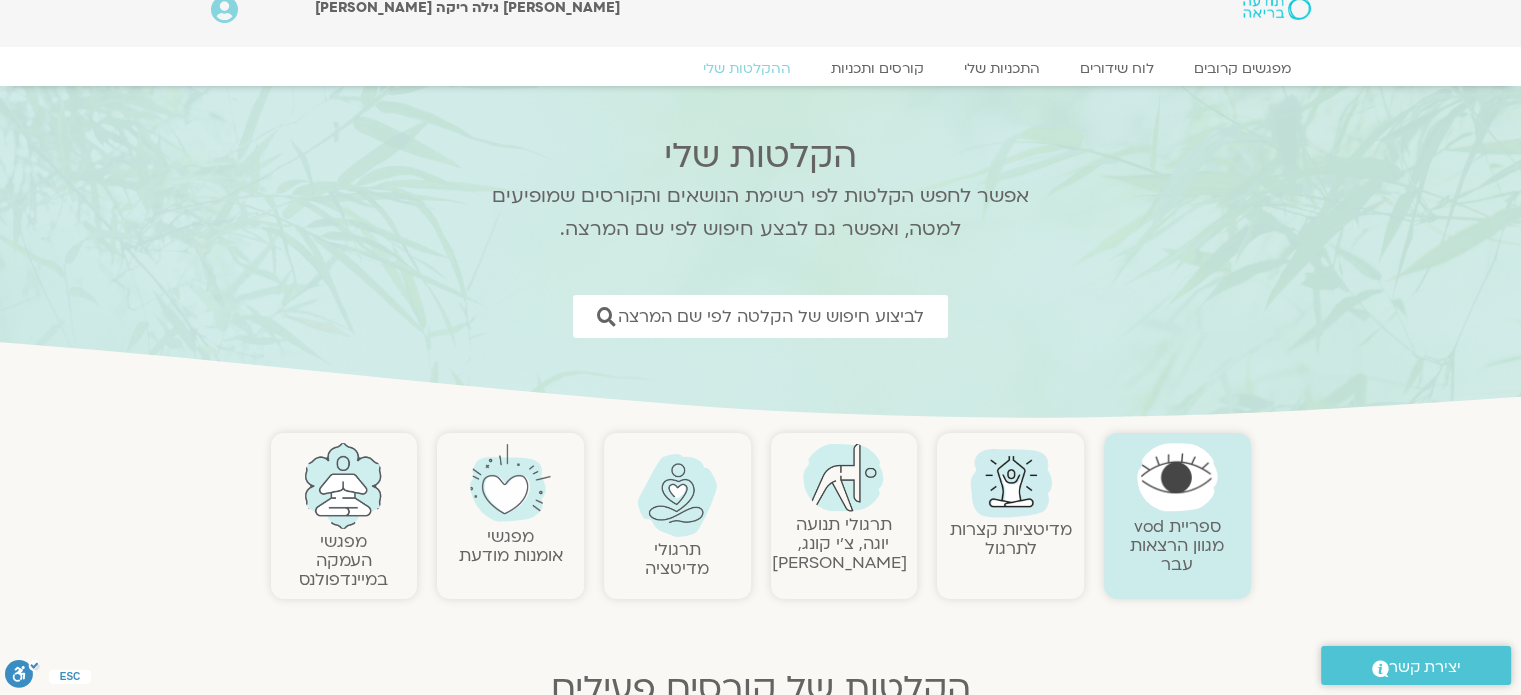 click on "ספריית vod
מגוון הרצאות עבר" at bounding box center (1177, 545) 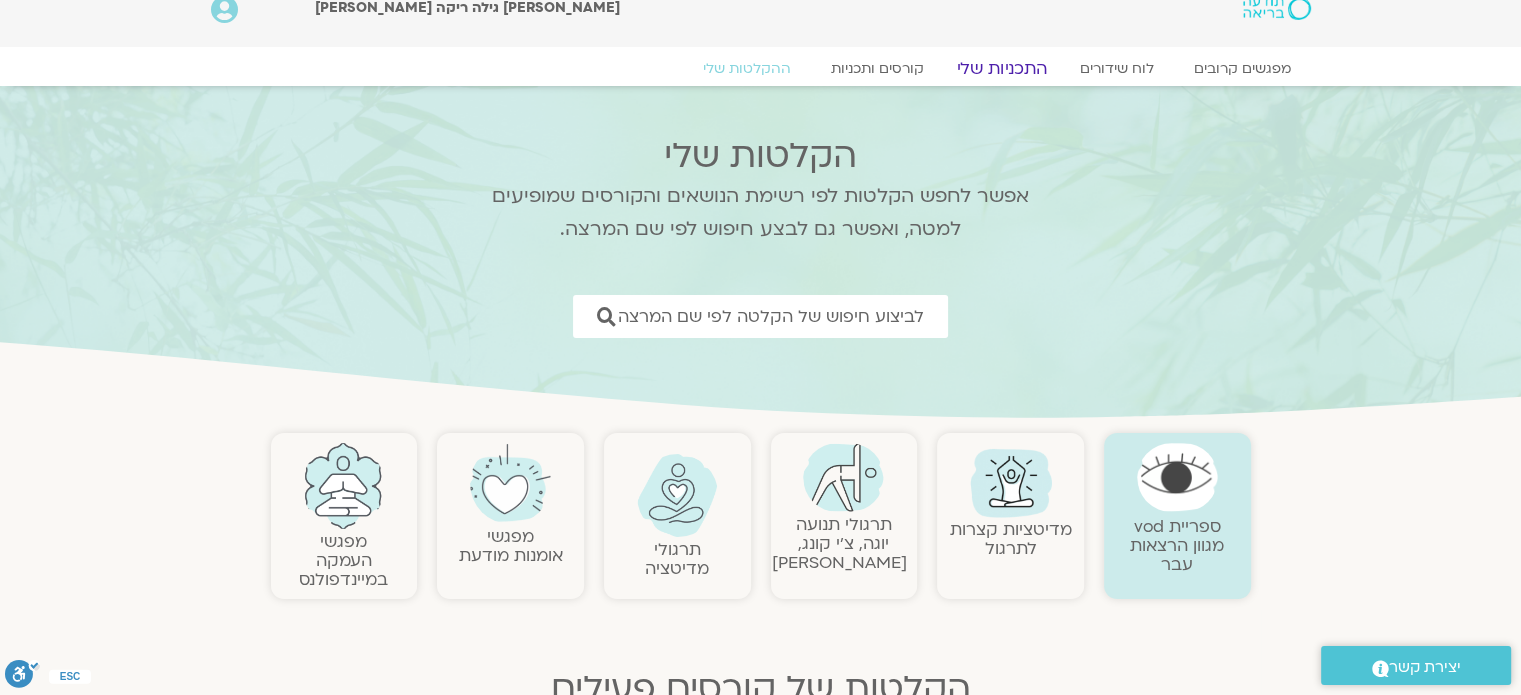 click on "התכניות שלי" 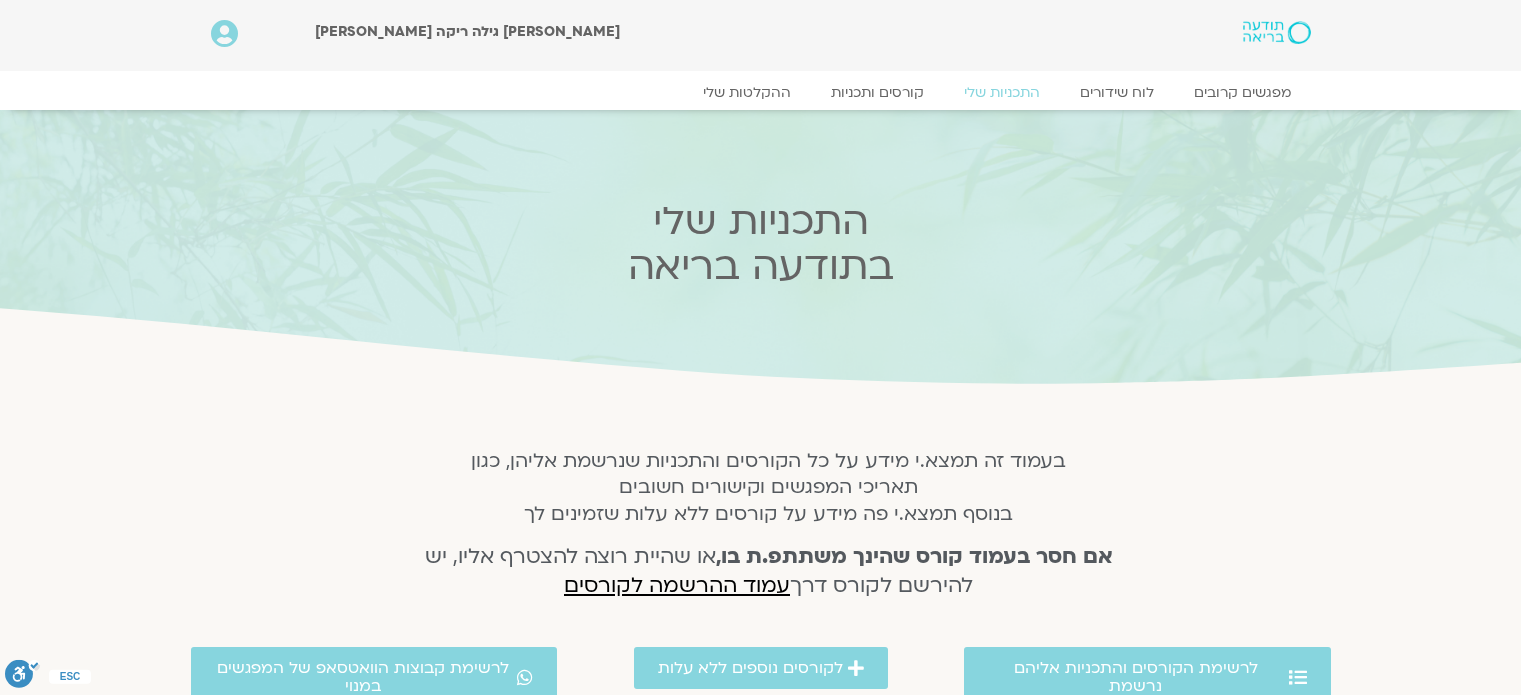 scroll, scrollTop: 0, scrollLeft: 0, axis: both 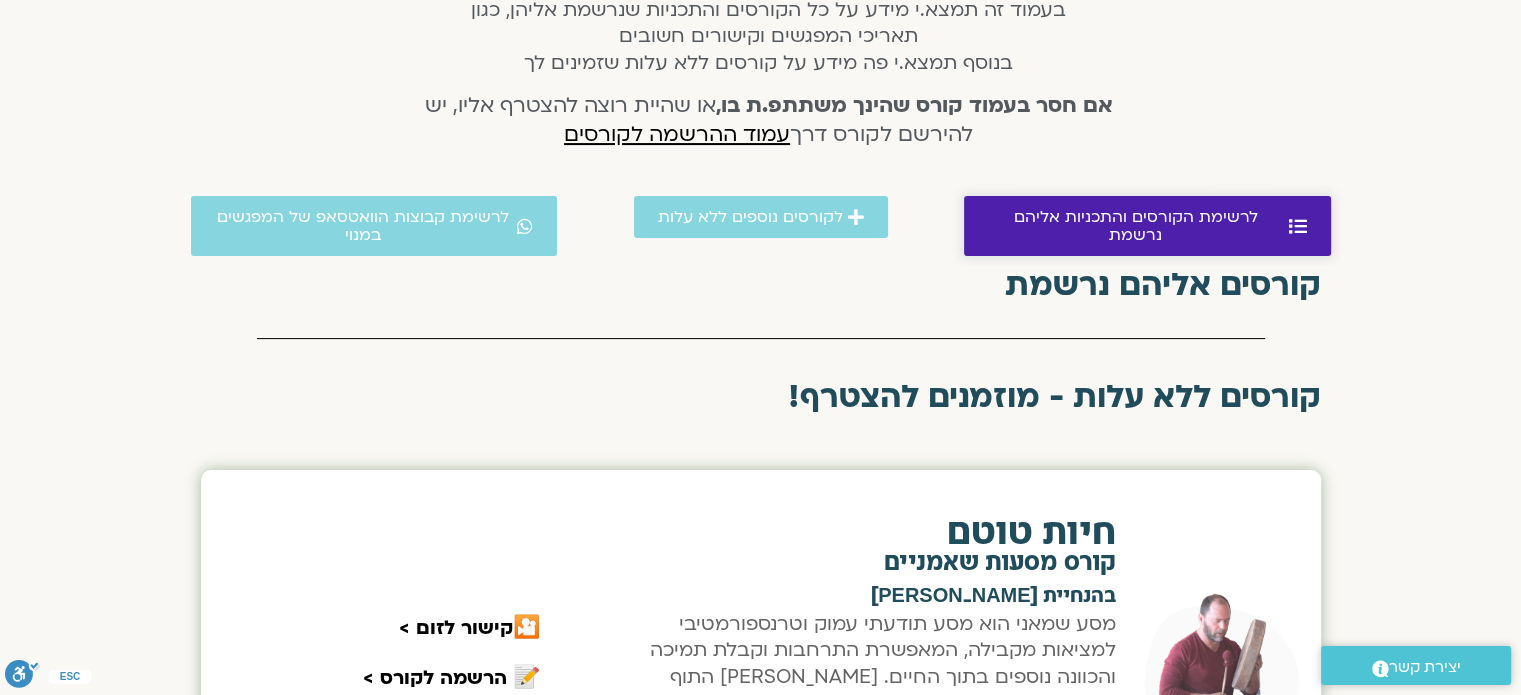 click on "לרשימת הקורסים והתכניות אליהם נרשמת" at bounding box center [1136, 226] 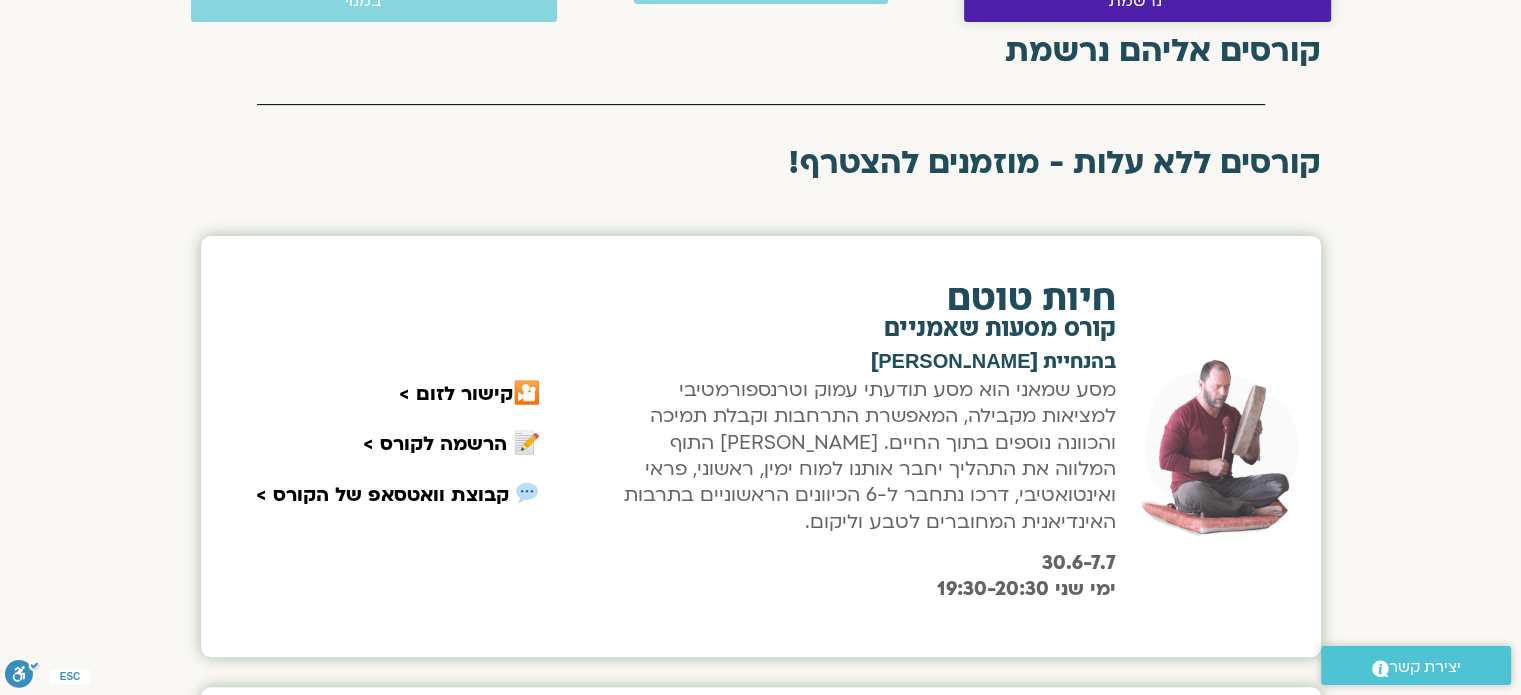 scroll, scrollTop: 712, scrollLeft: 0, axis: vertical 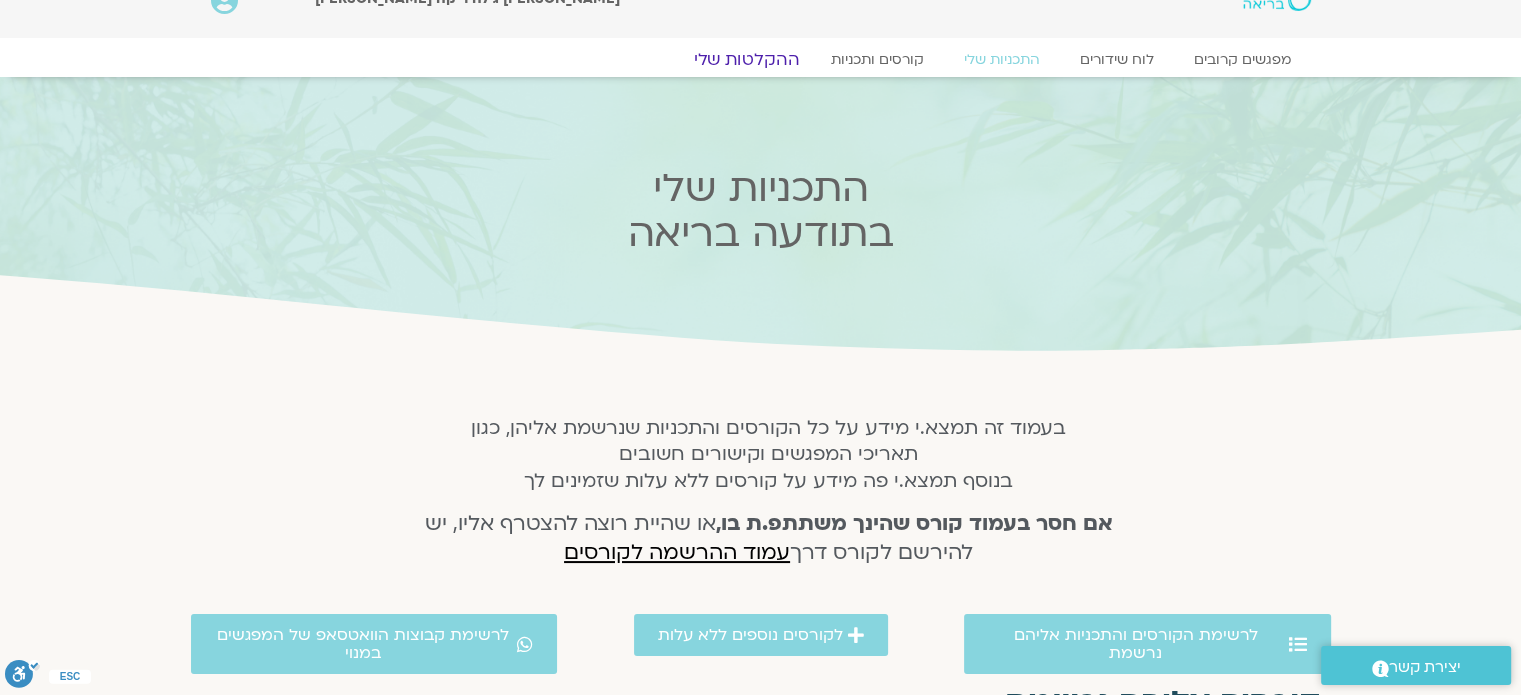 click on "ההקלטות שלי" 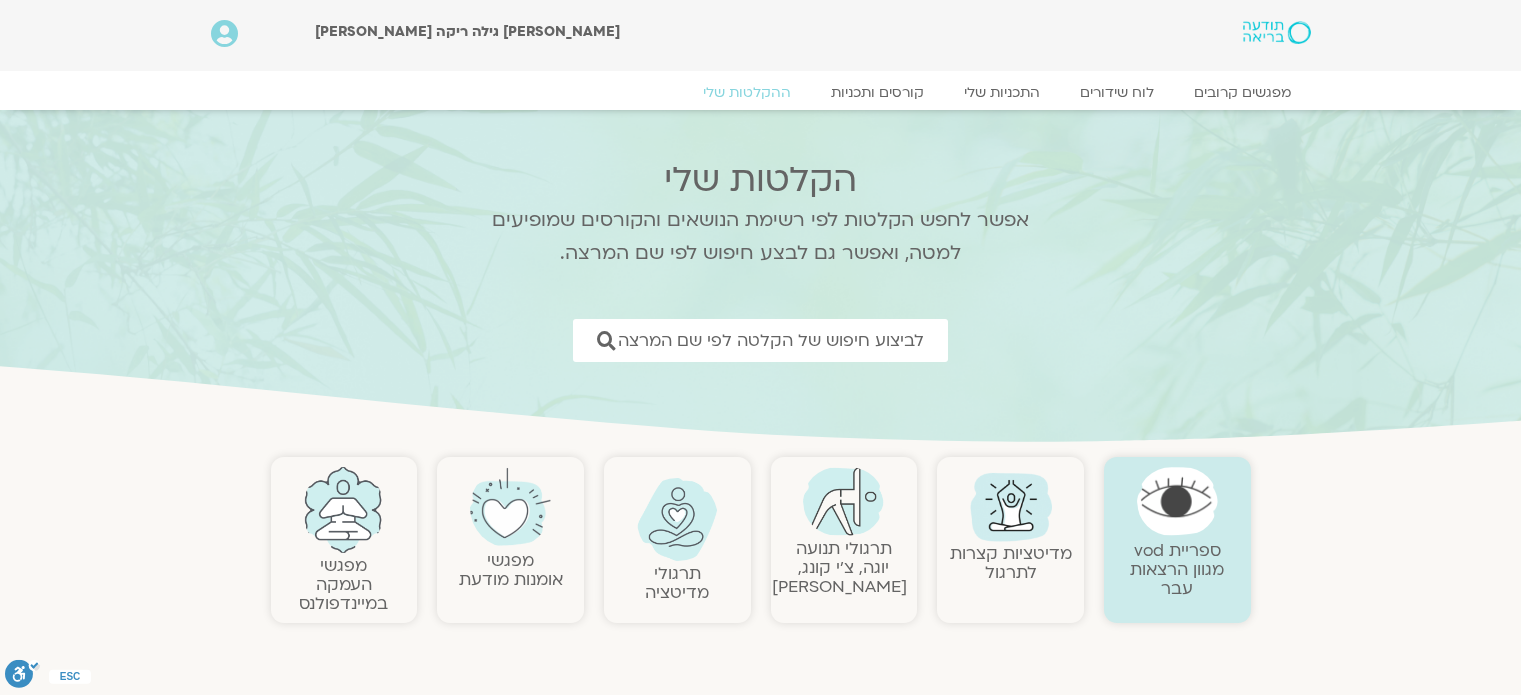 scroll, scrollTop: 0, scrollLeft: 0, axis: both 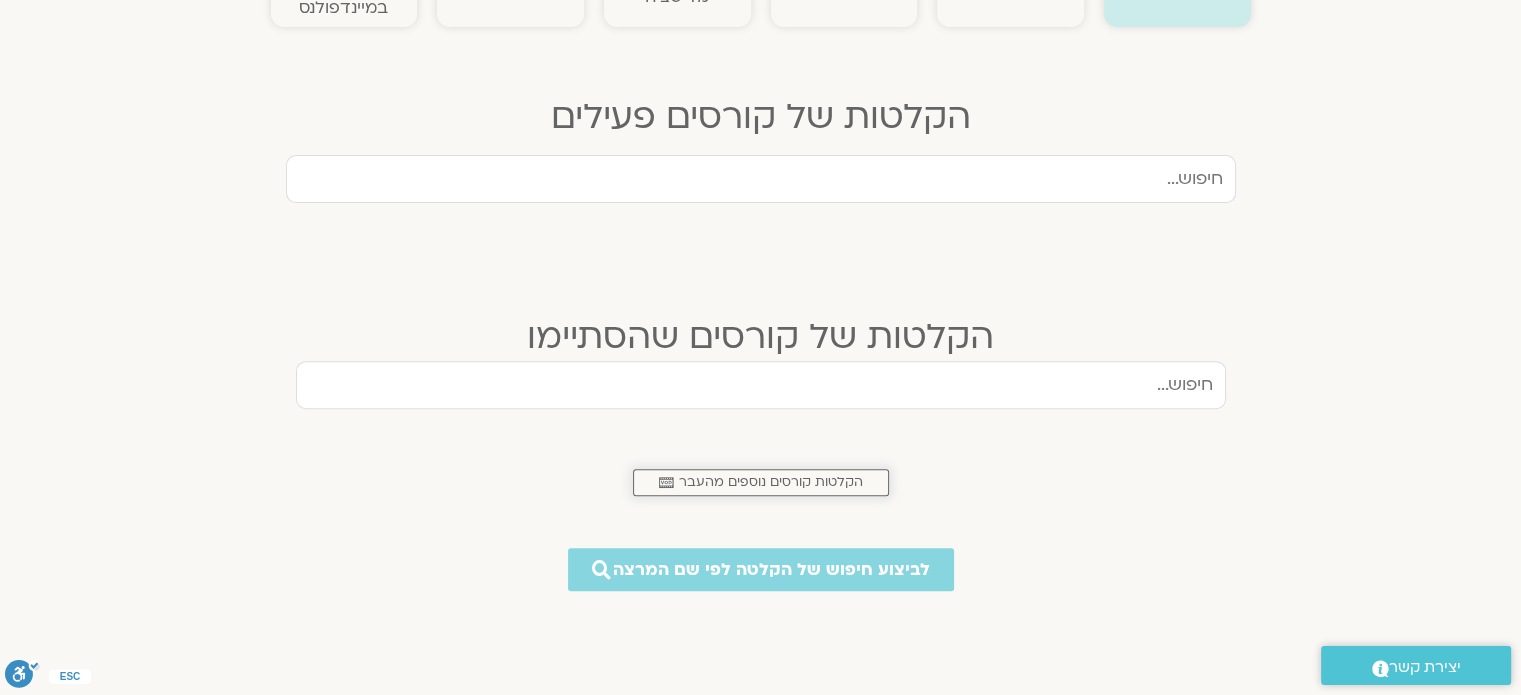 click on "הקלטות קורסים נוספים מהעבר" at bounding box center (771, 482) 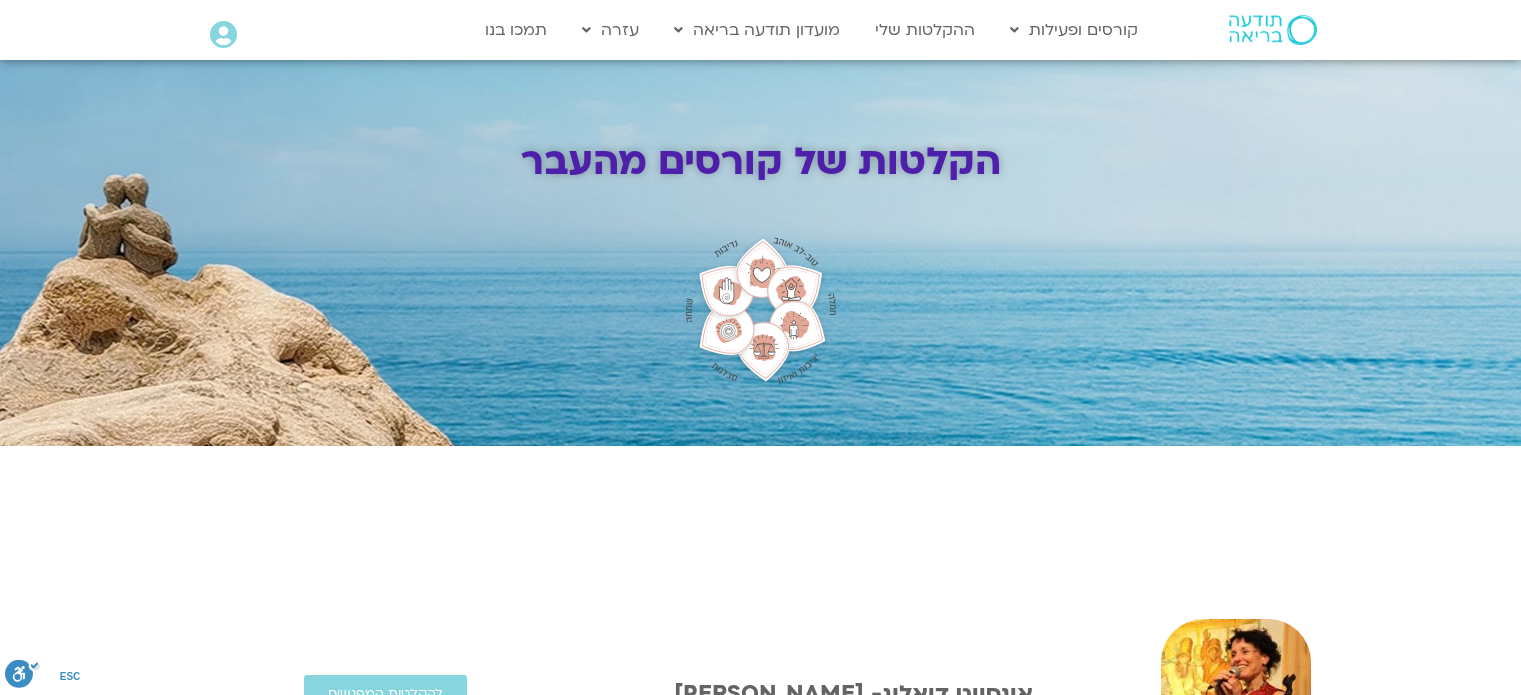 scroll, scrollTop: 0, scrollLeft: 0, axis: both 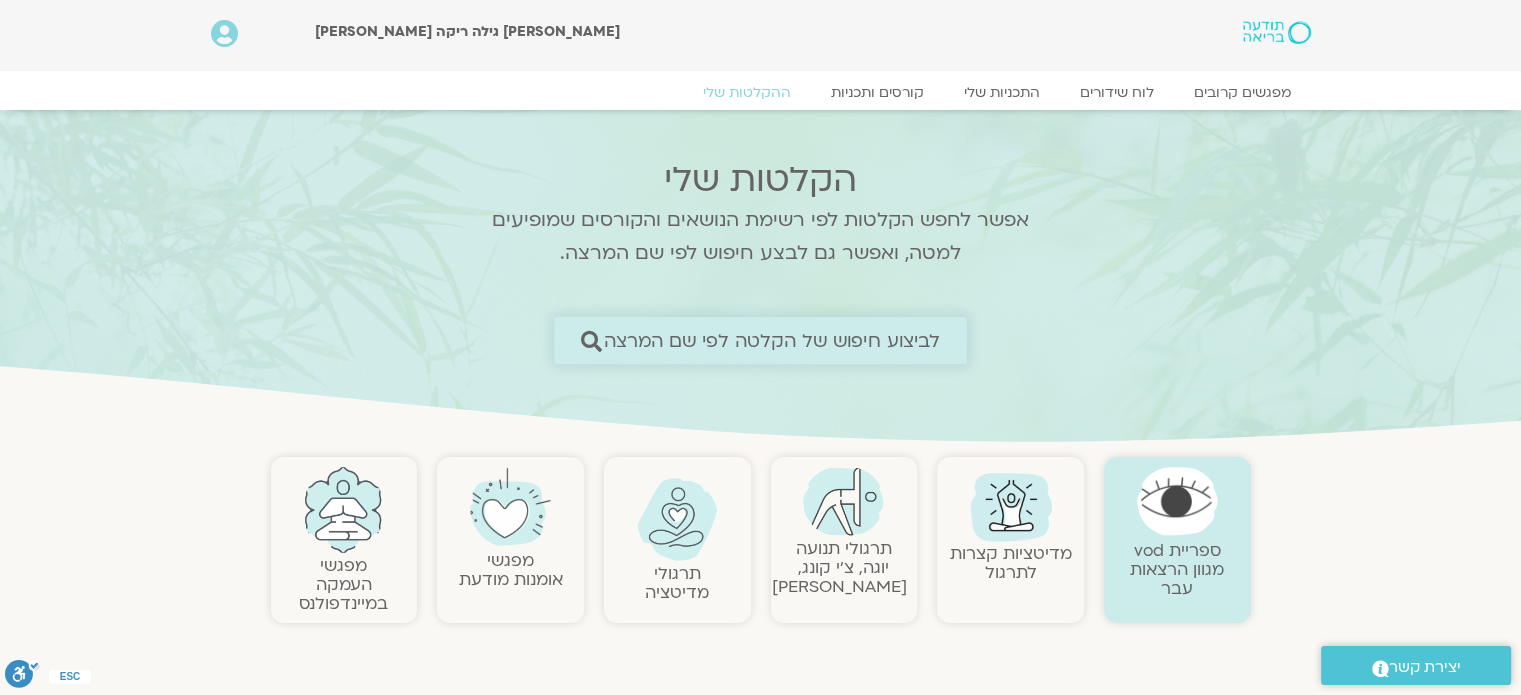 click on "לביצוע חיפוש של הקלטה לפי שם המרצה" at bounding box center [772, 340] 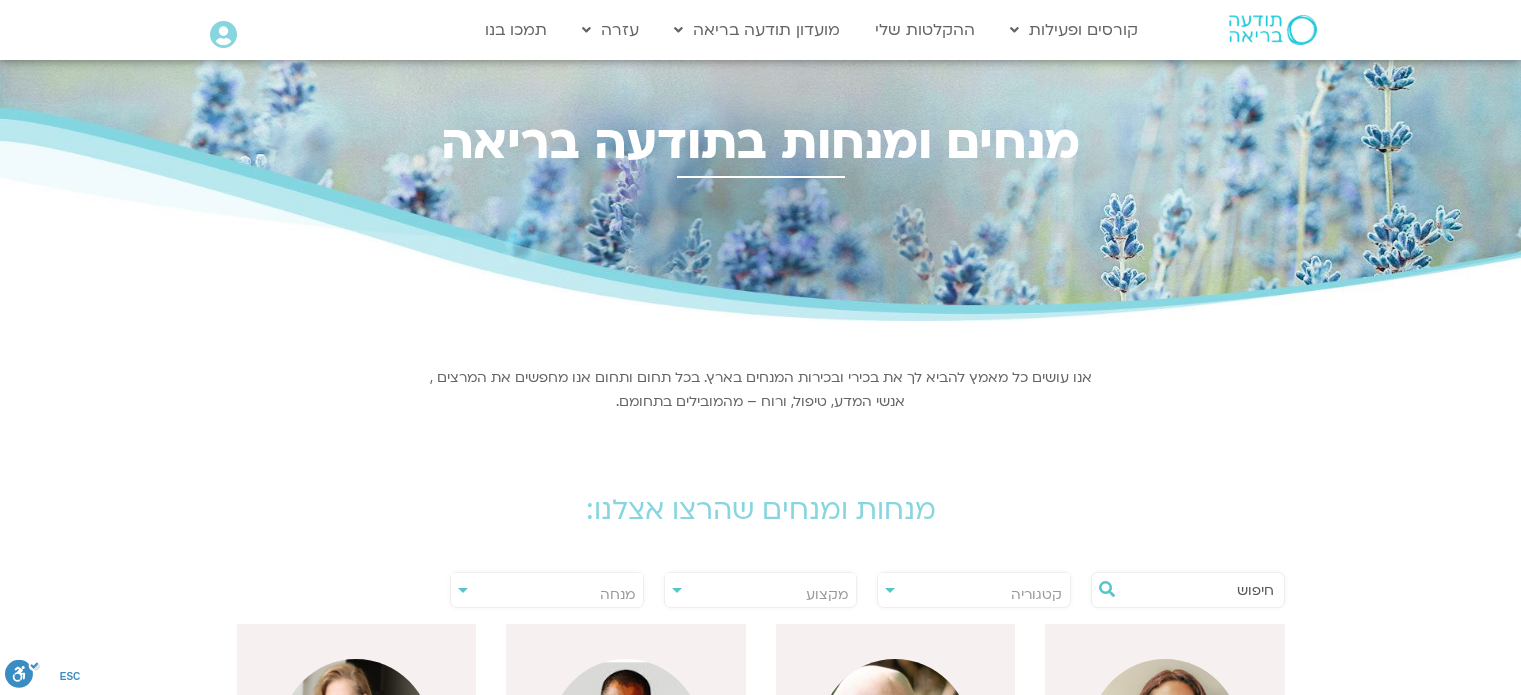 scroll, scrollTop: 0, scrollLeft: 0, axis: both 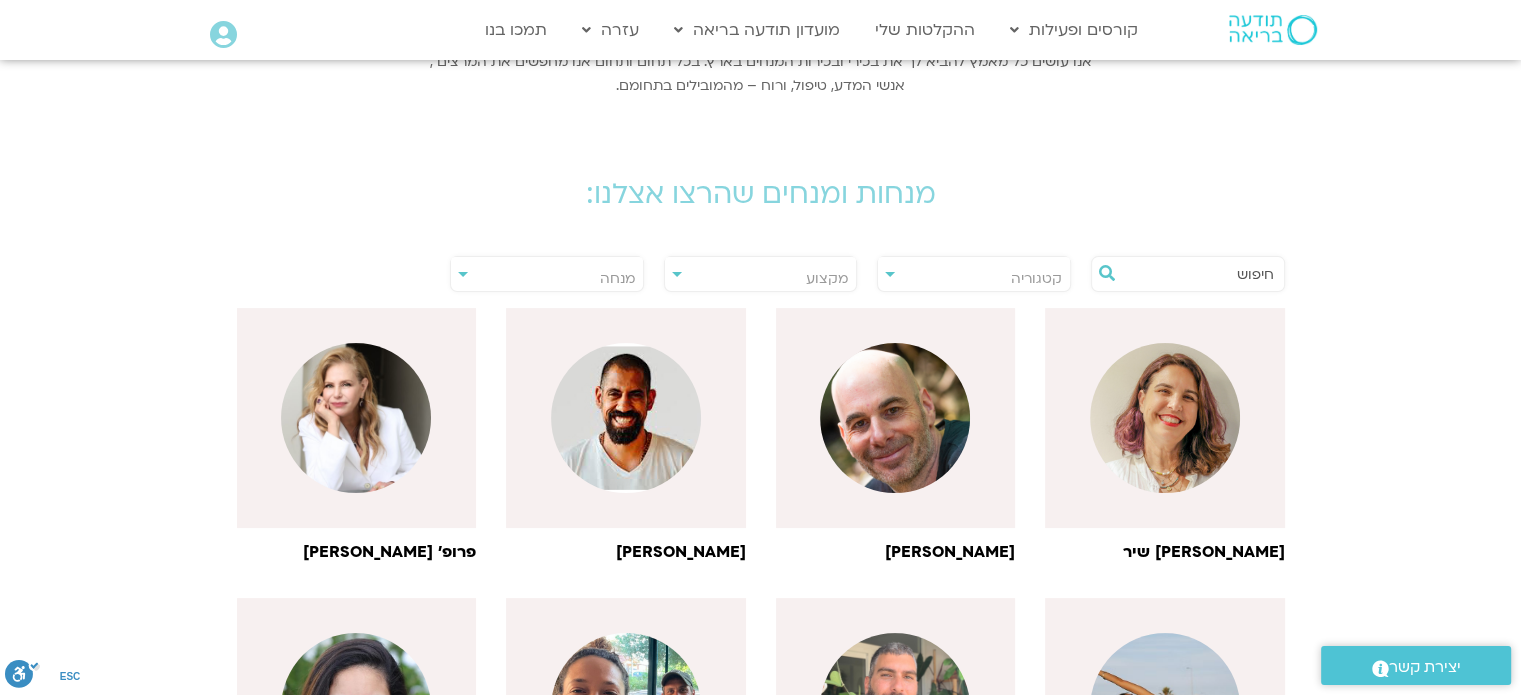 click at bounding box center [1198, 274] 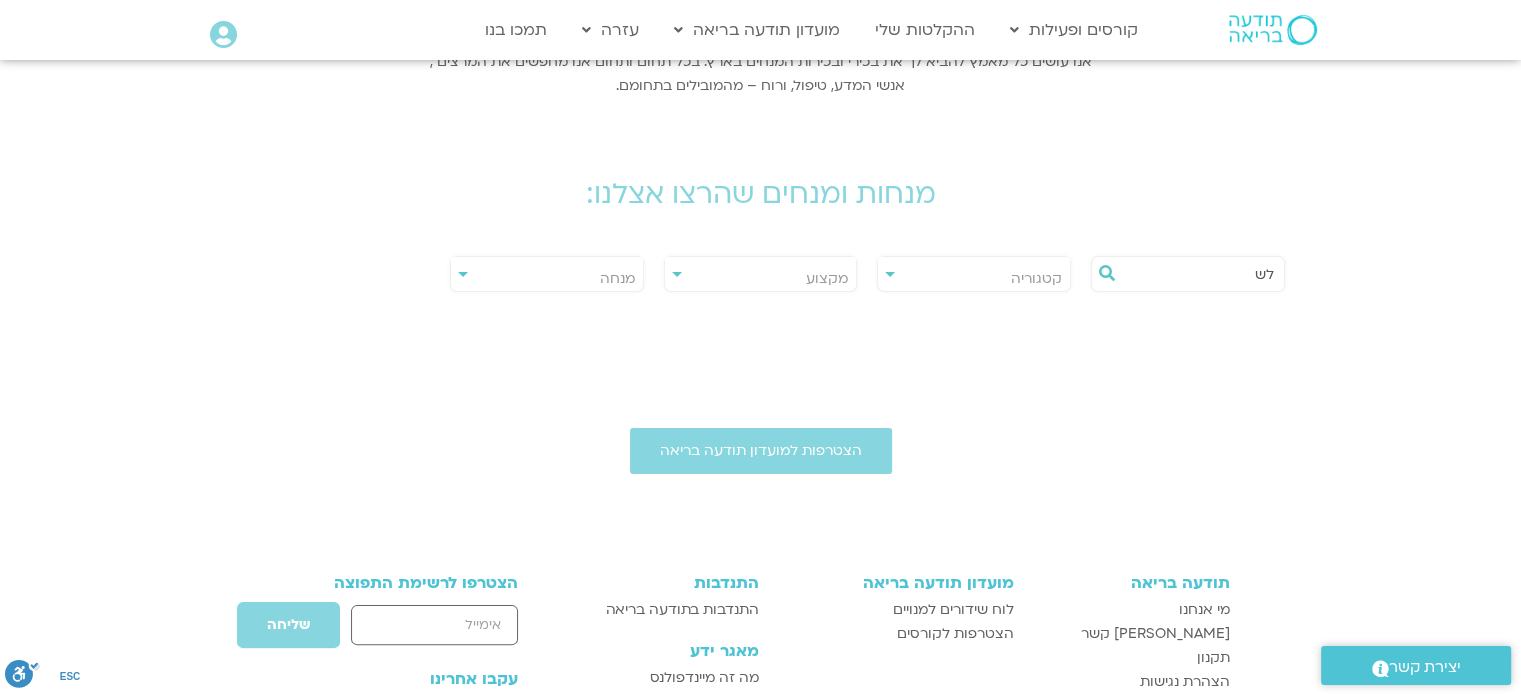 type on "ל" 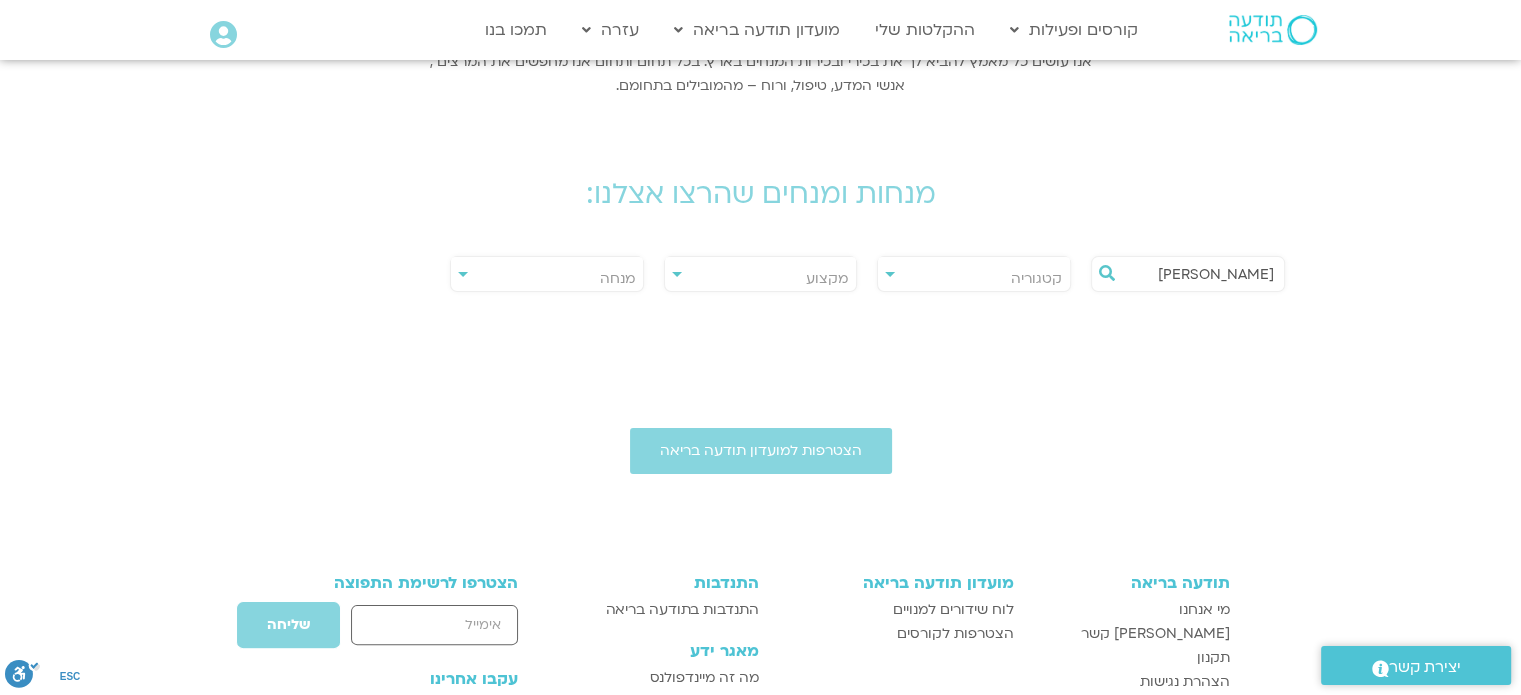 type on "ש" 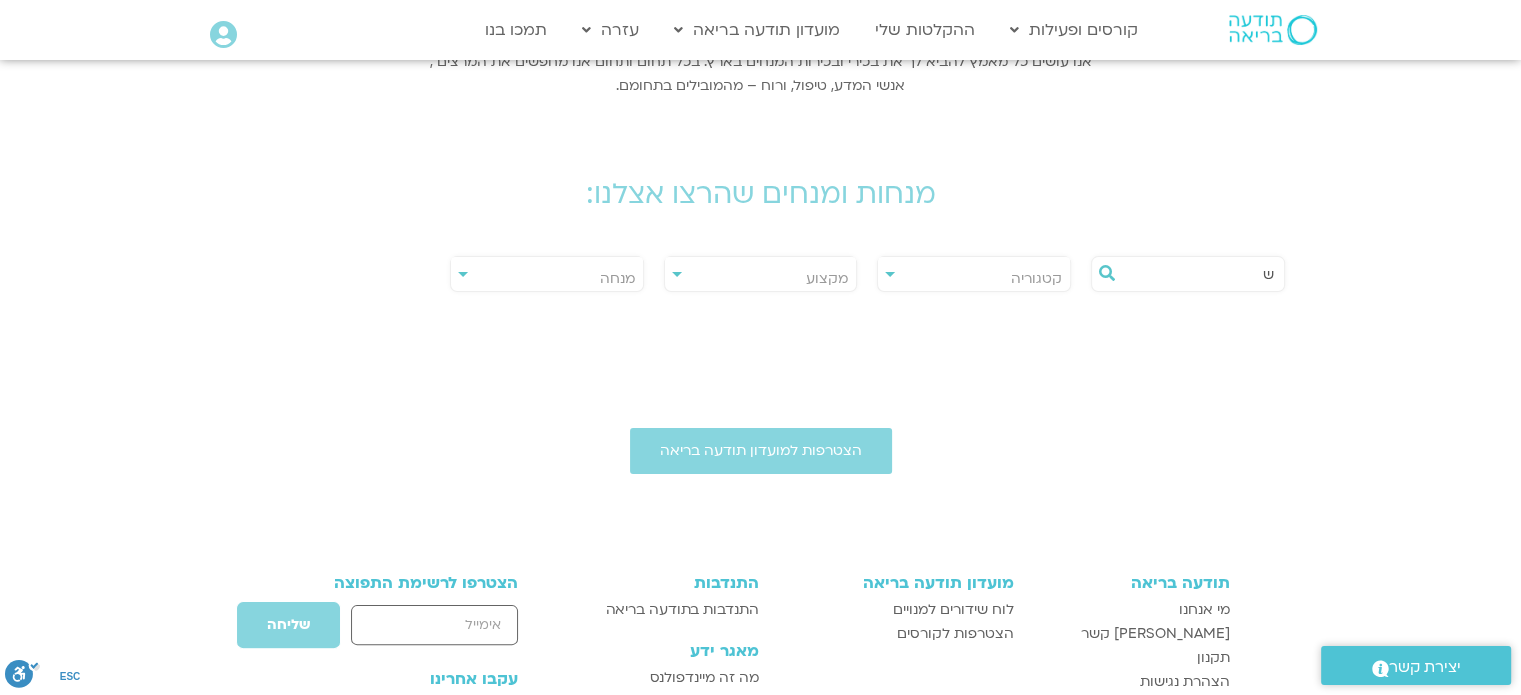 type 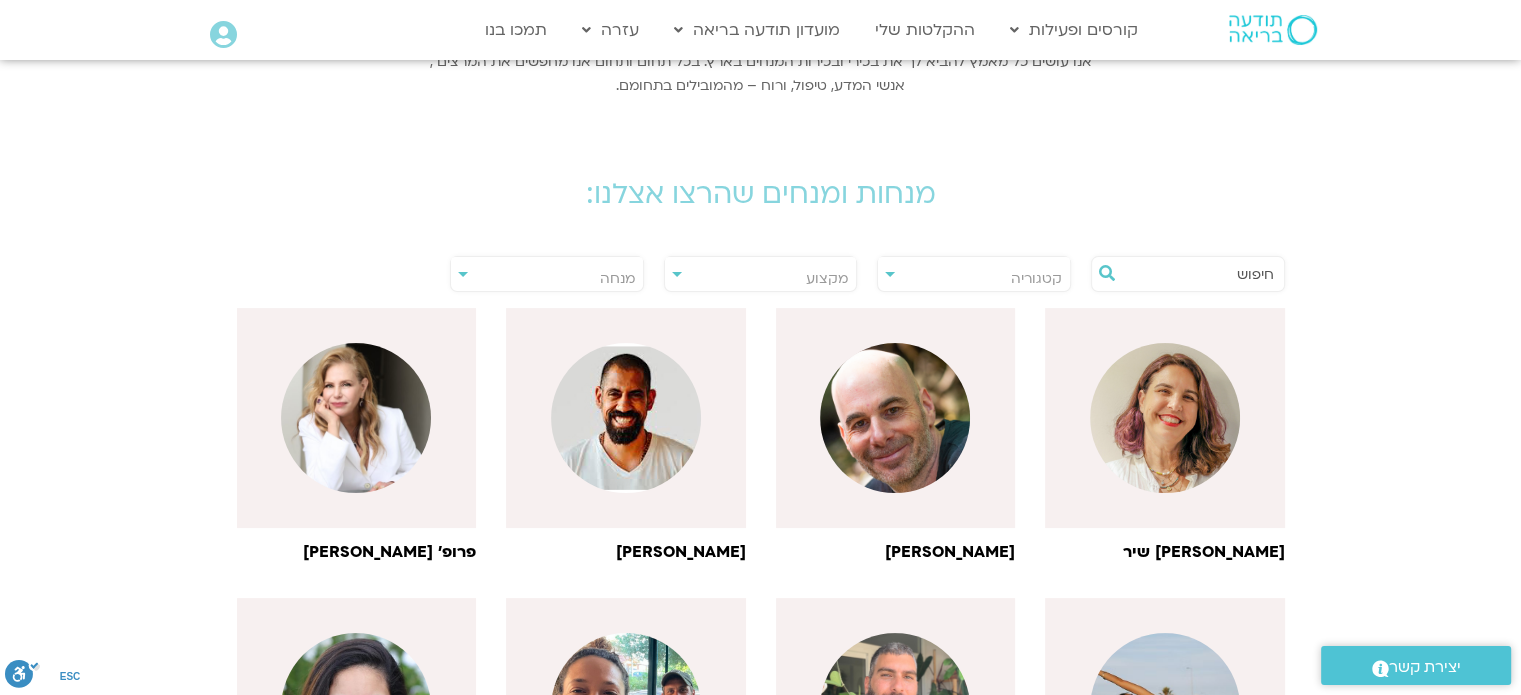 click on "**********" at bounding box center [974, 274] 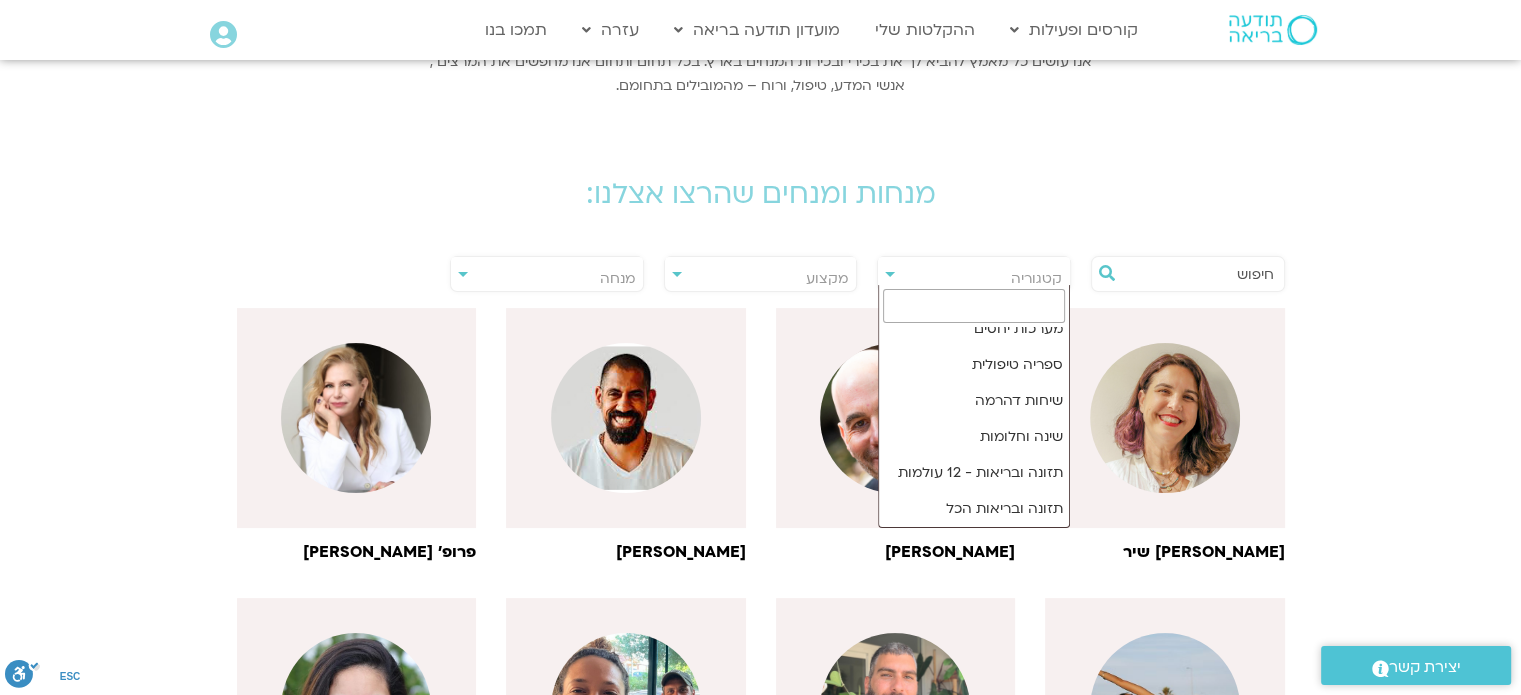 scroll, scrollTop: 364, scrollLeft: 0, axis: vertical 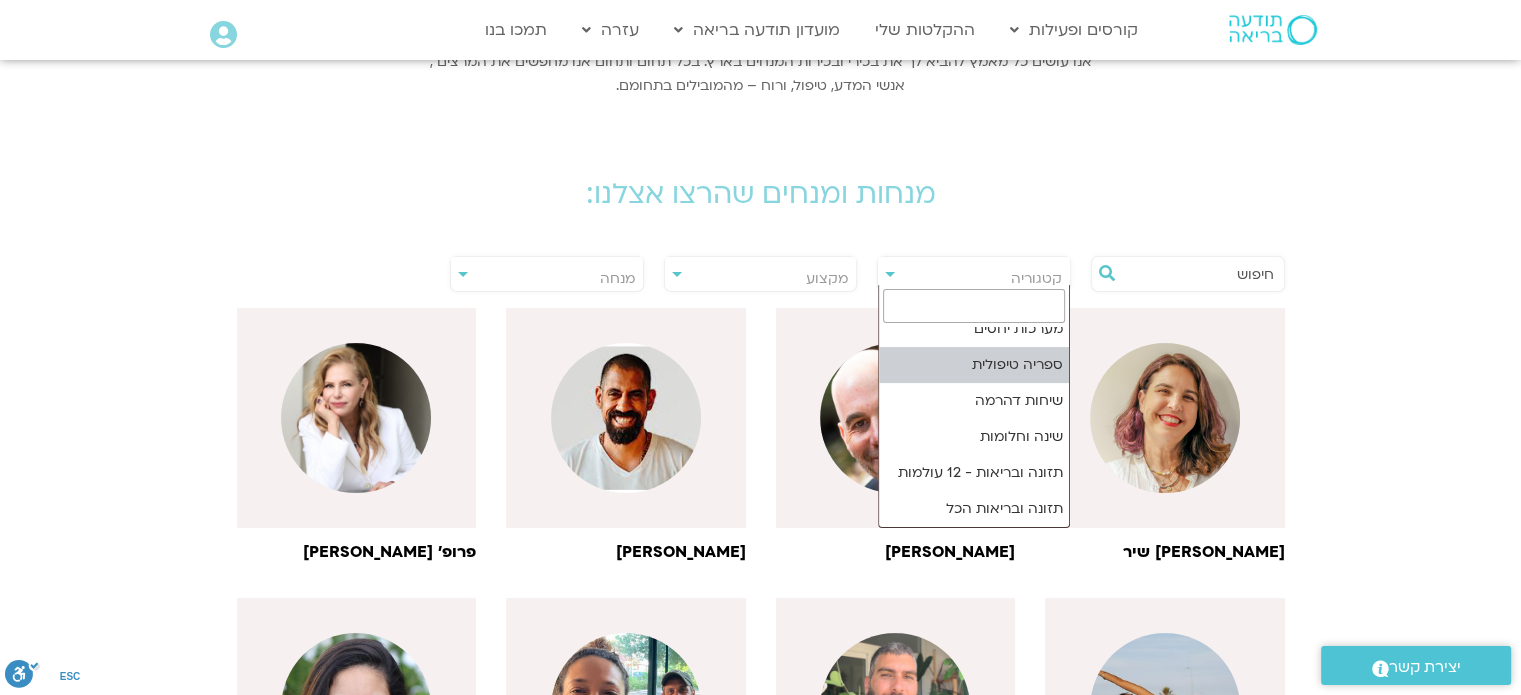 click on "מנחות ומנחים שהרצו אצלנו:" at bounding box center (761, 179) 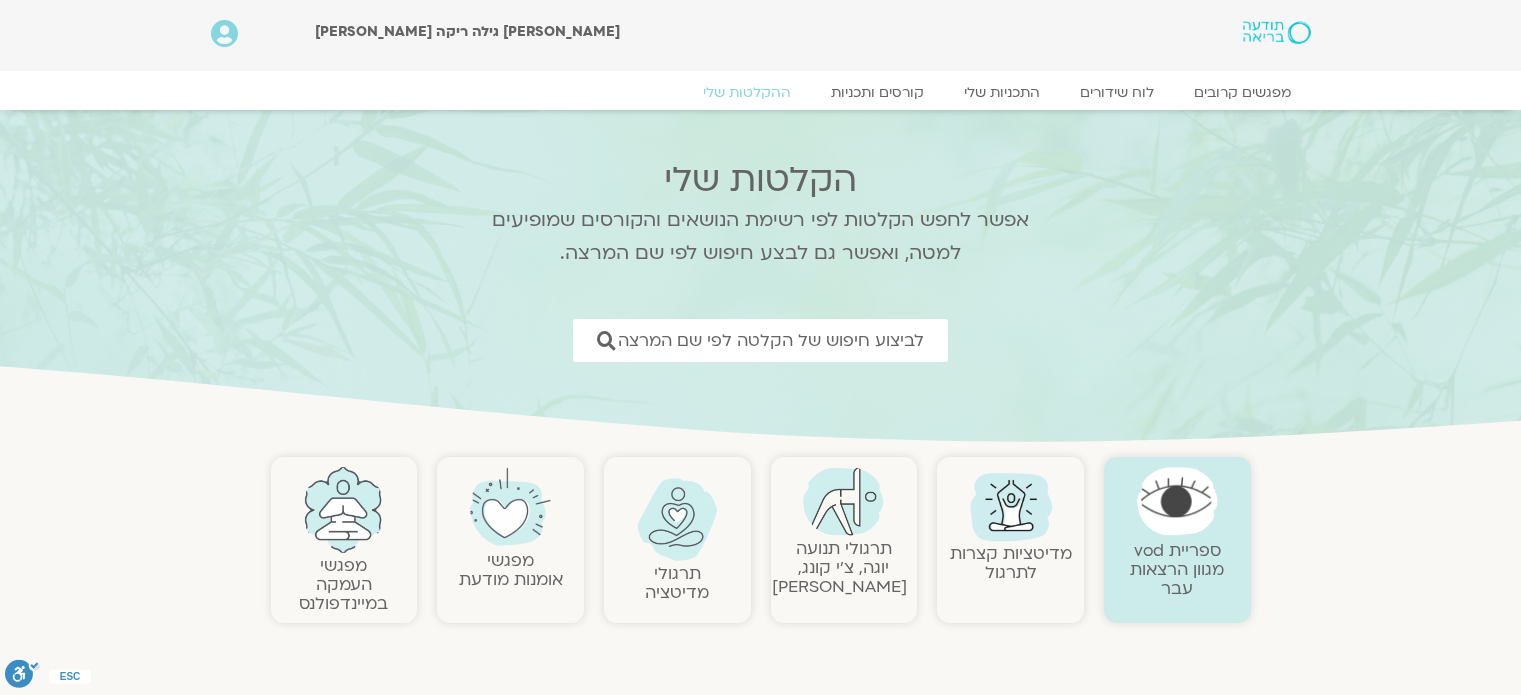 scroll, scrollTop: 0, scrollLeft: 0, axis: both 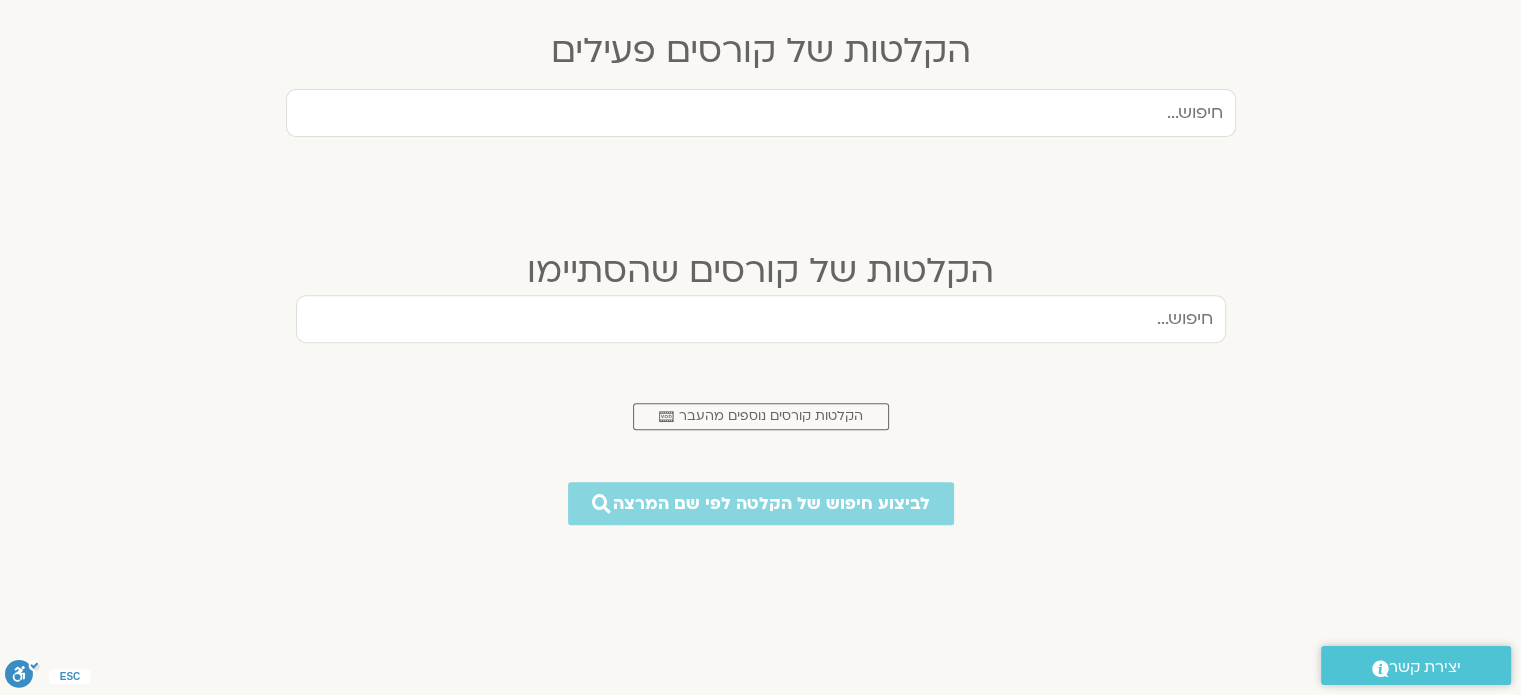 click at bounding box center (761, 319) 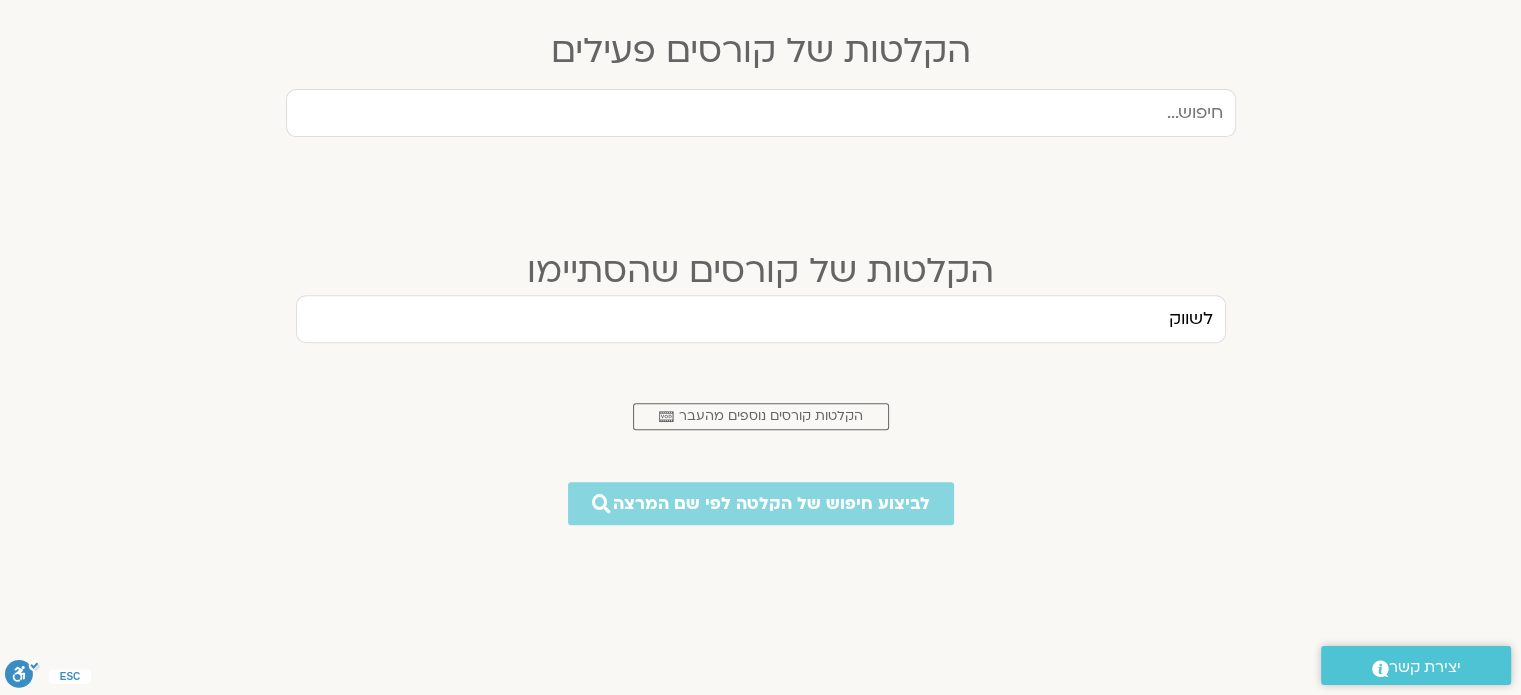 type on "לשווק" 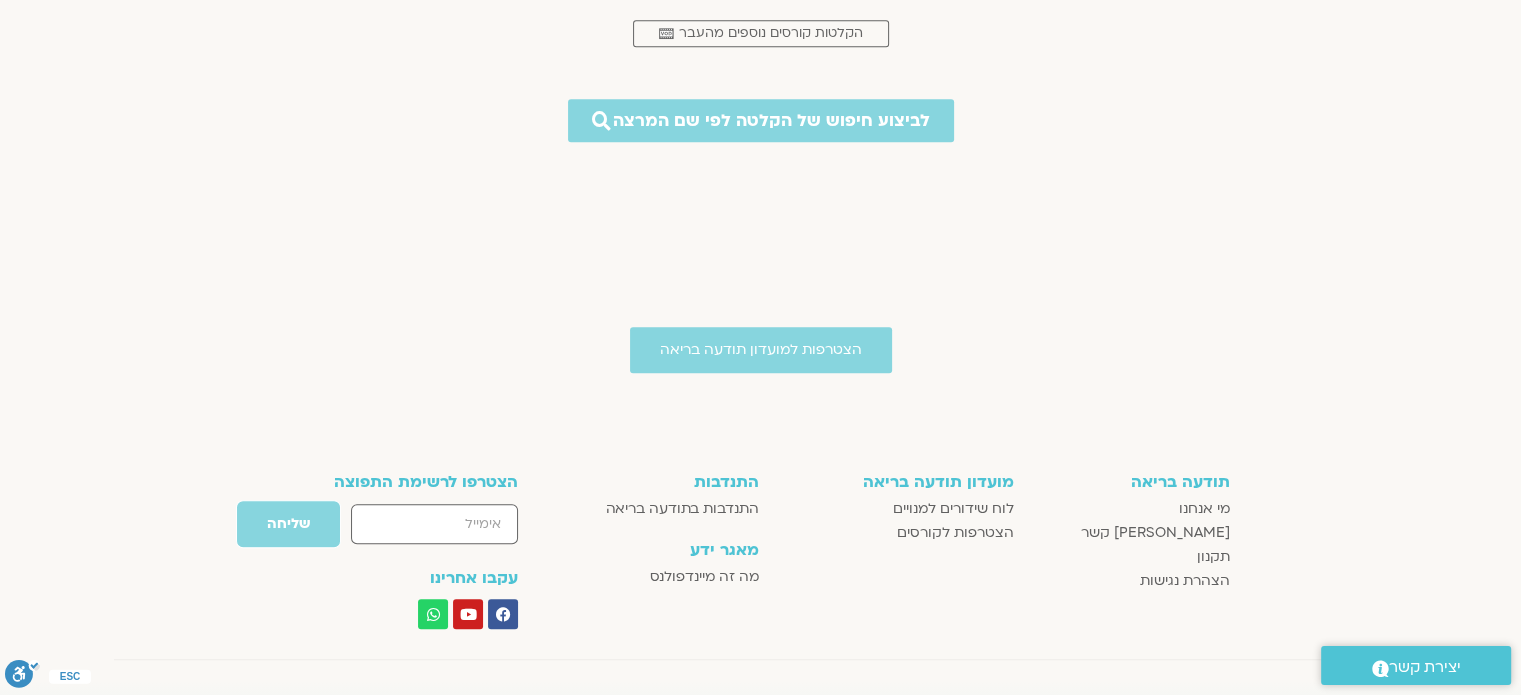 scroll, scrollTop: 1048, scrollLeft: 0, axis: vertical 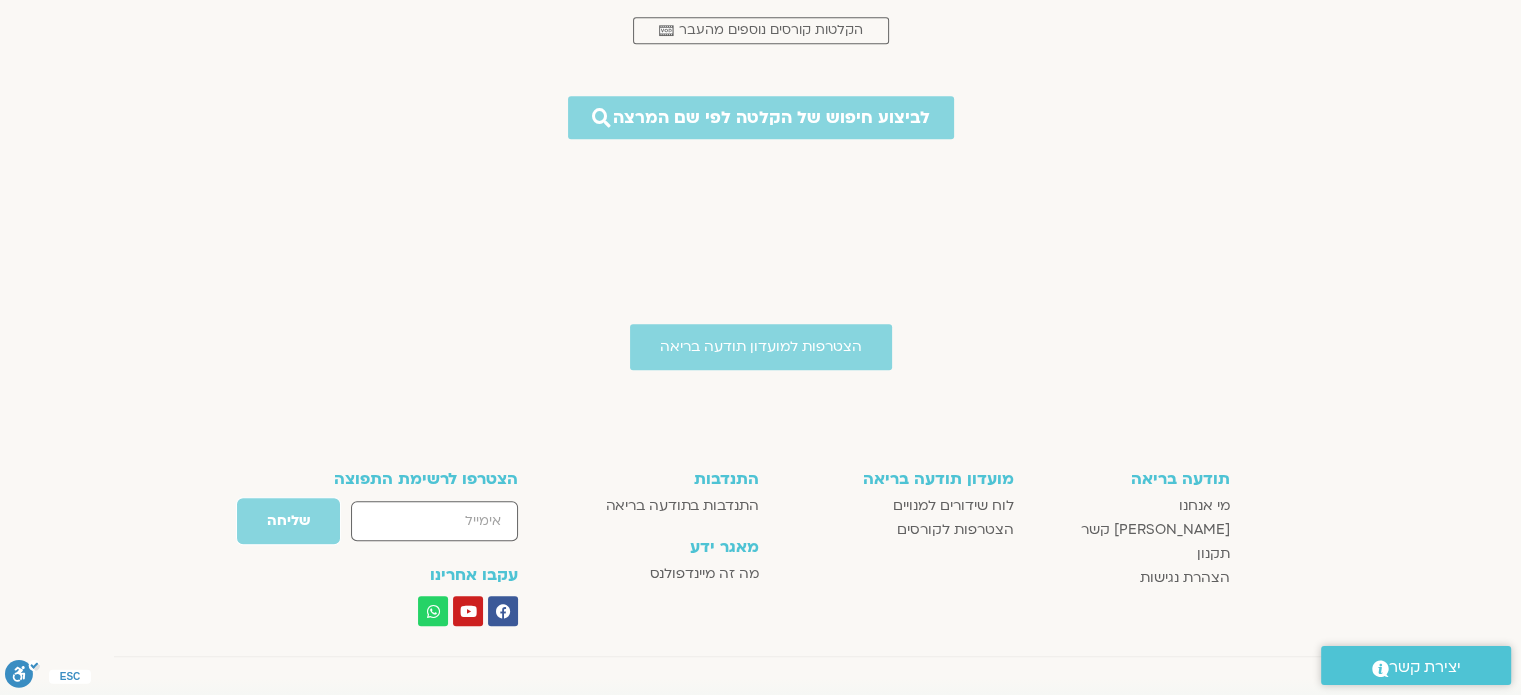 click on "יצירת קשר" at bounding box center [1425, 667] 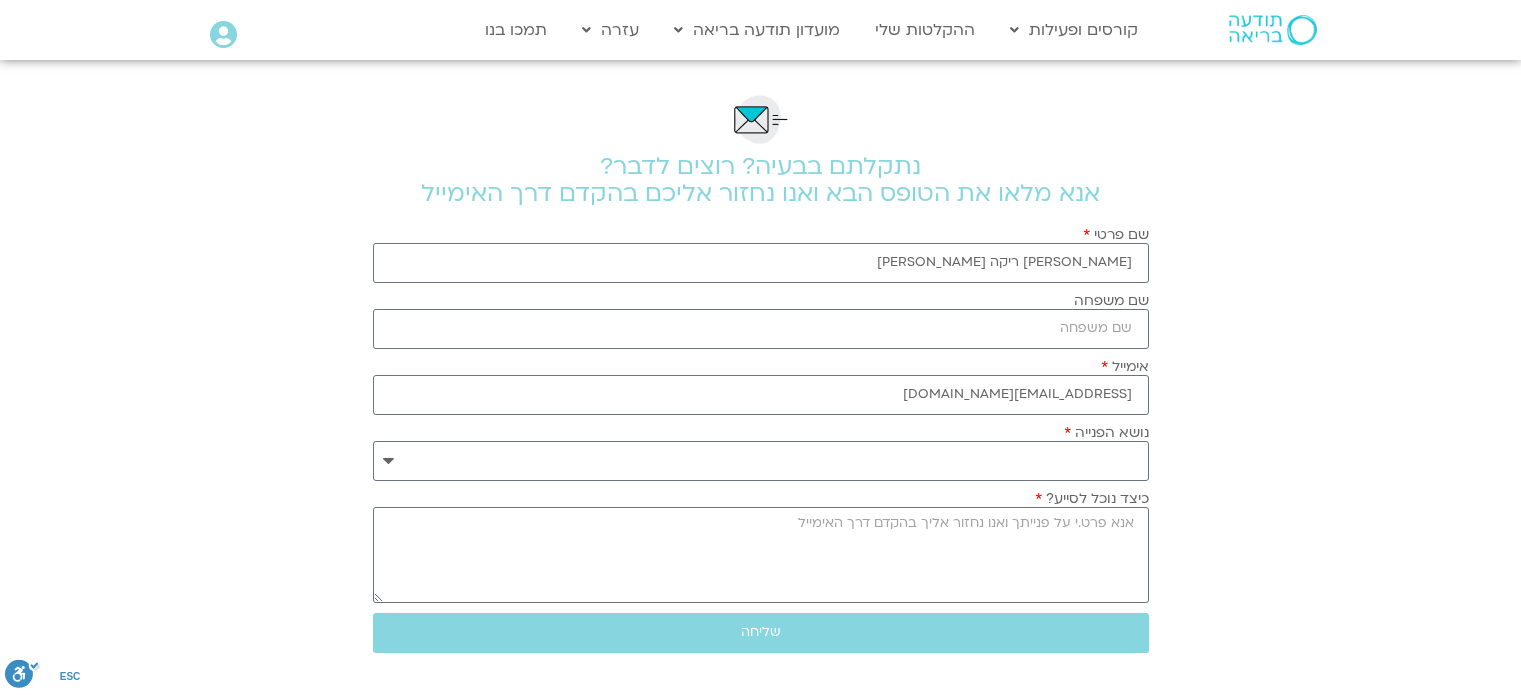 scroll, scrollTop: 0, scrollLeft: 0, axis: both 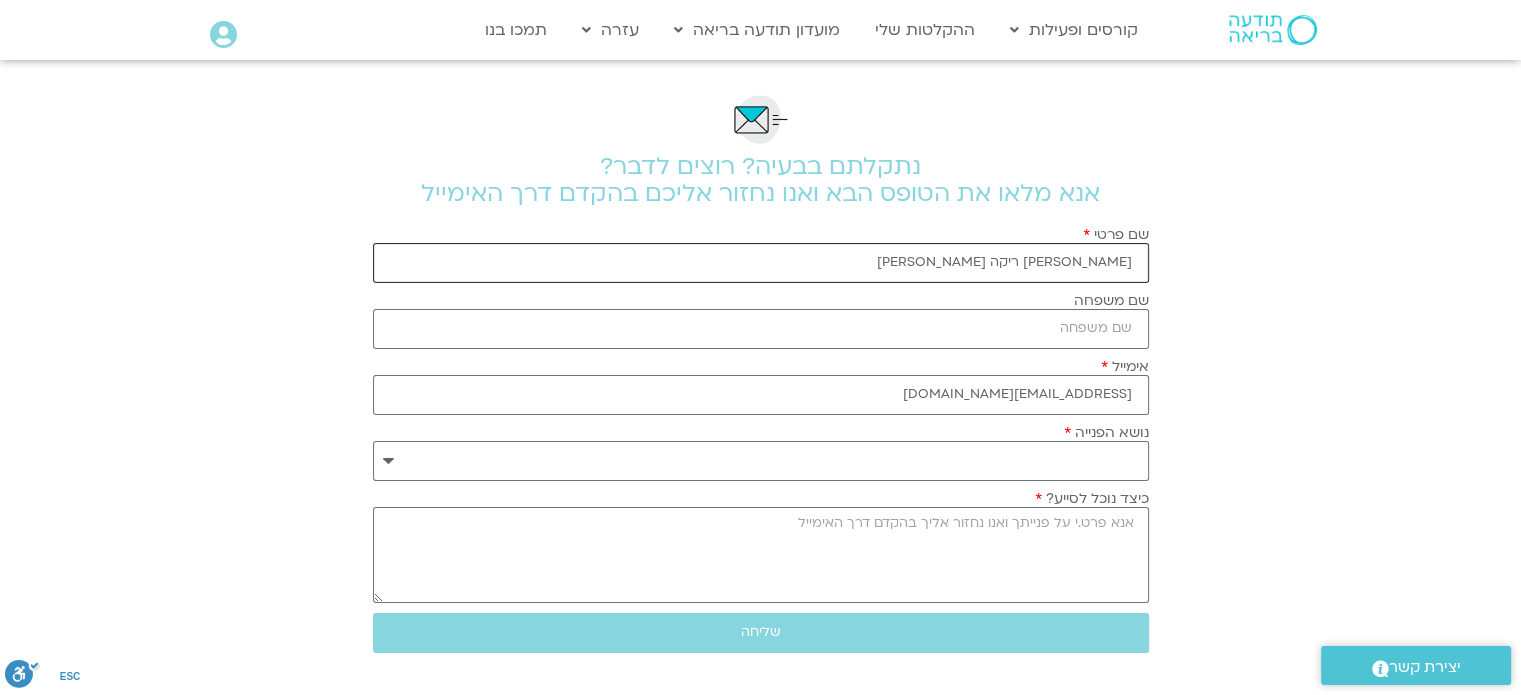 drag, startPoint x: 1072, startPoint y: 258, endPoint x: 969, endPoint y: 268, distance: 103.4843 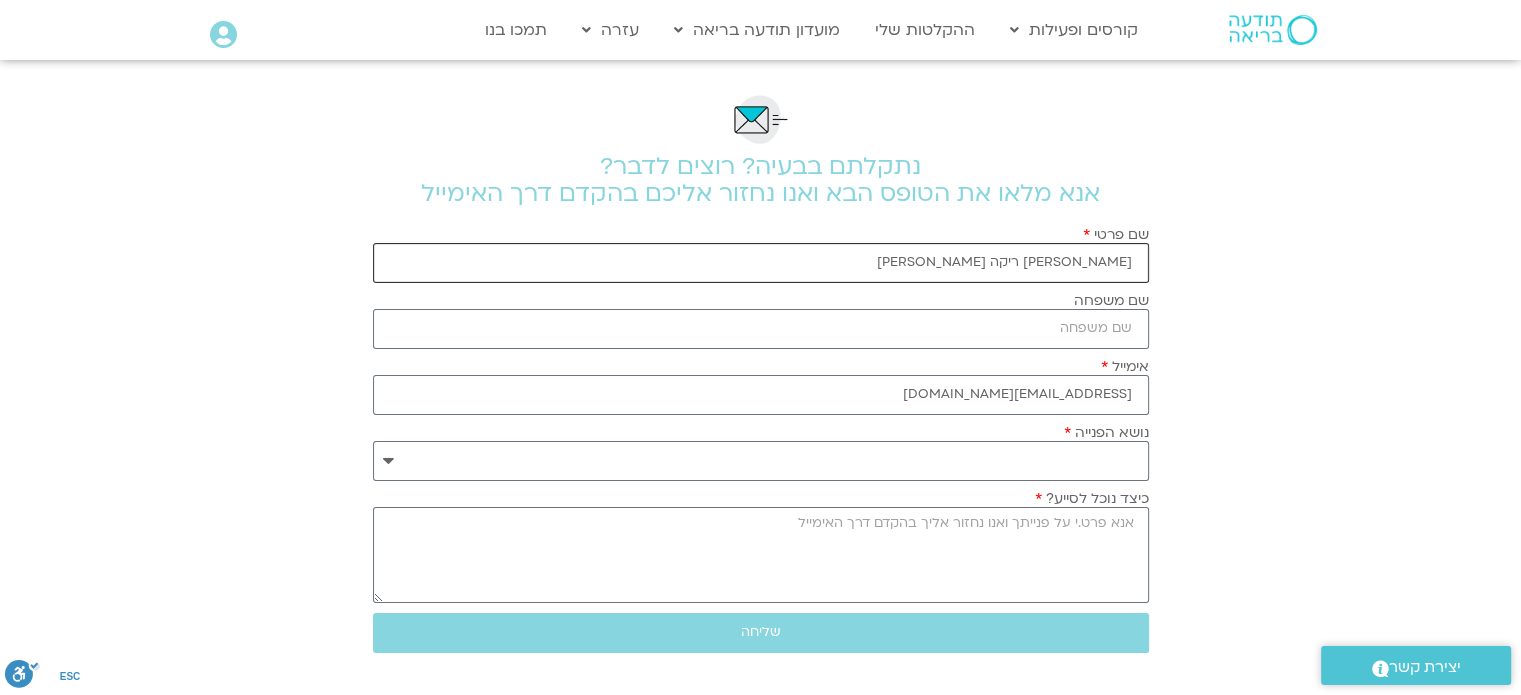type on "[PERSON_NAME]" 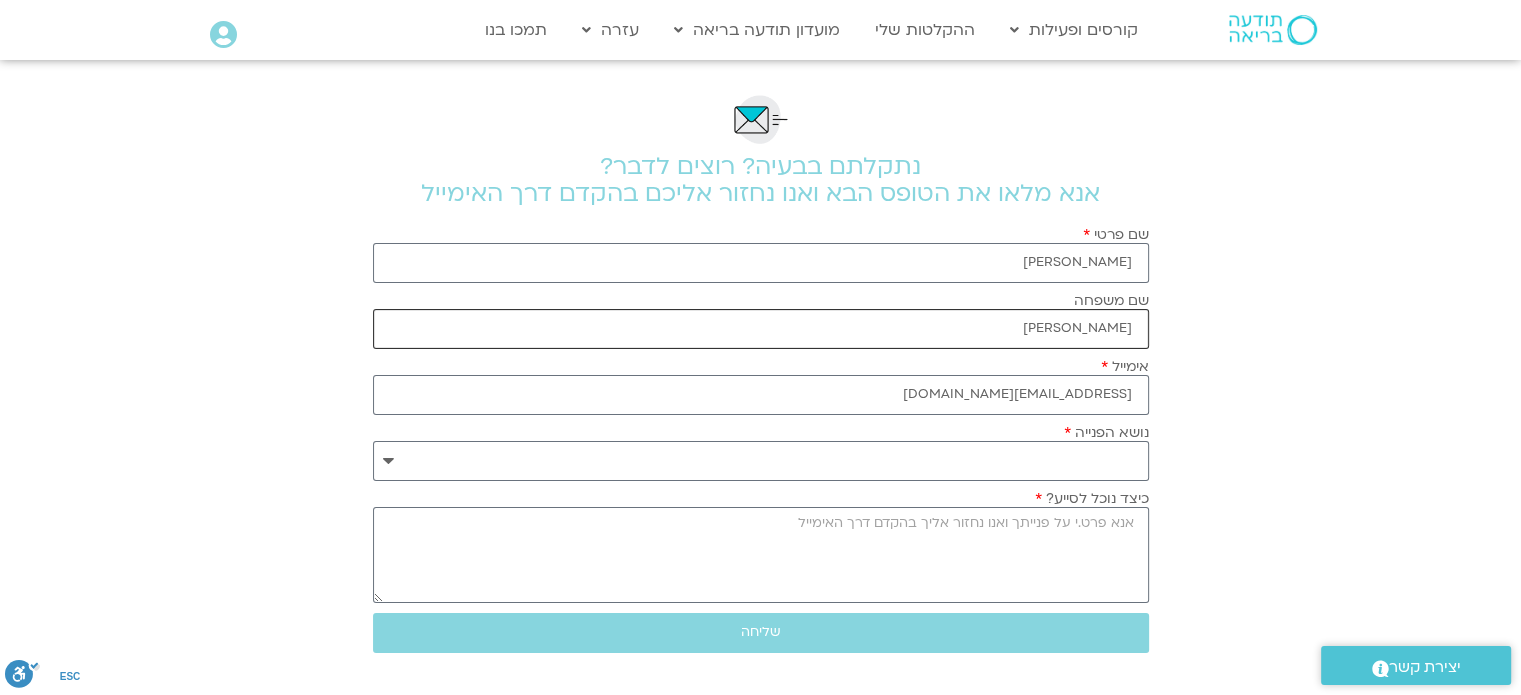 type on "[PERSON_NAME]" 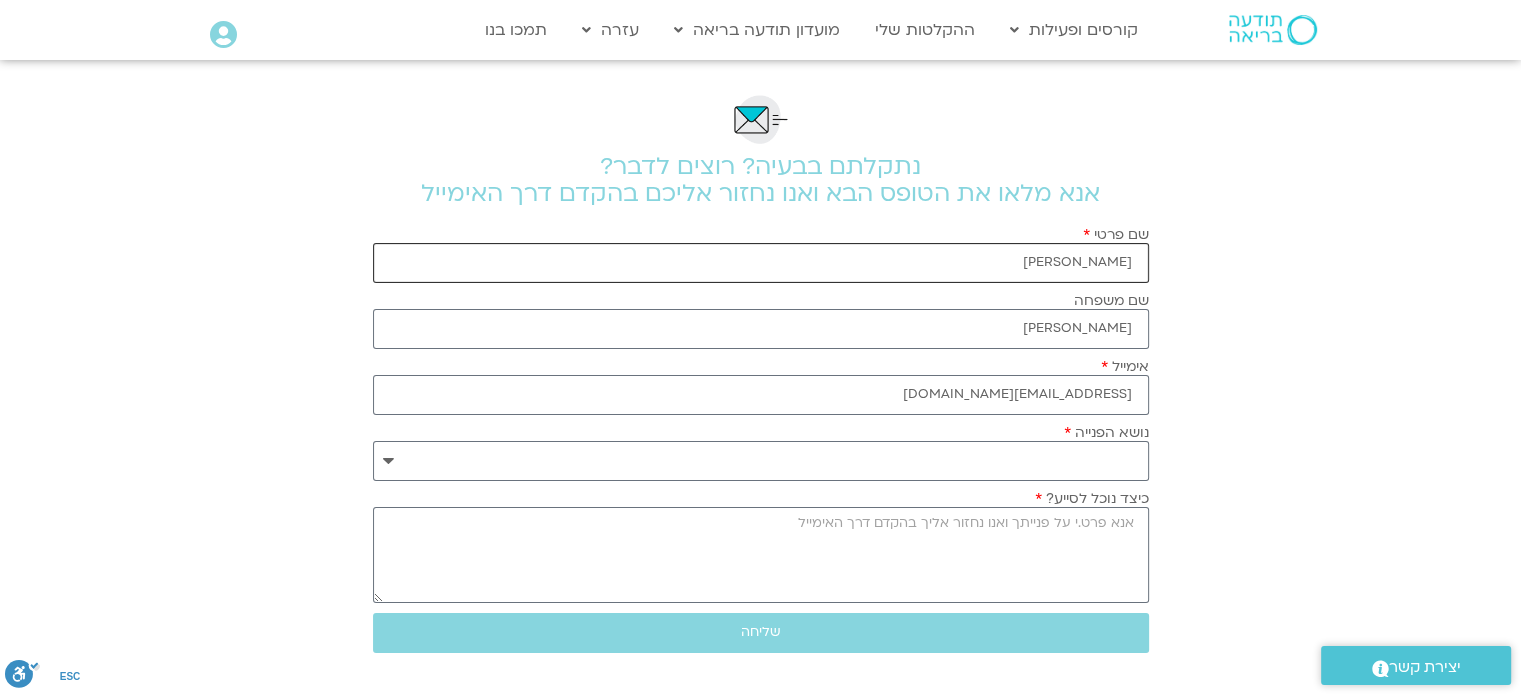 click on "[PERSON_NAME]" at bounding box center [761, 263] 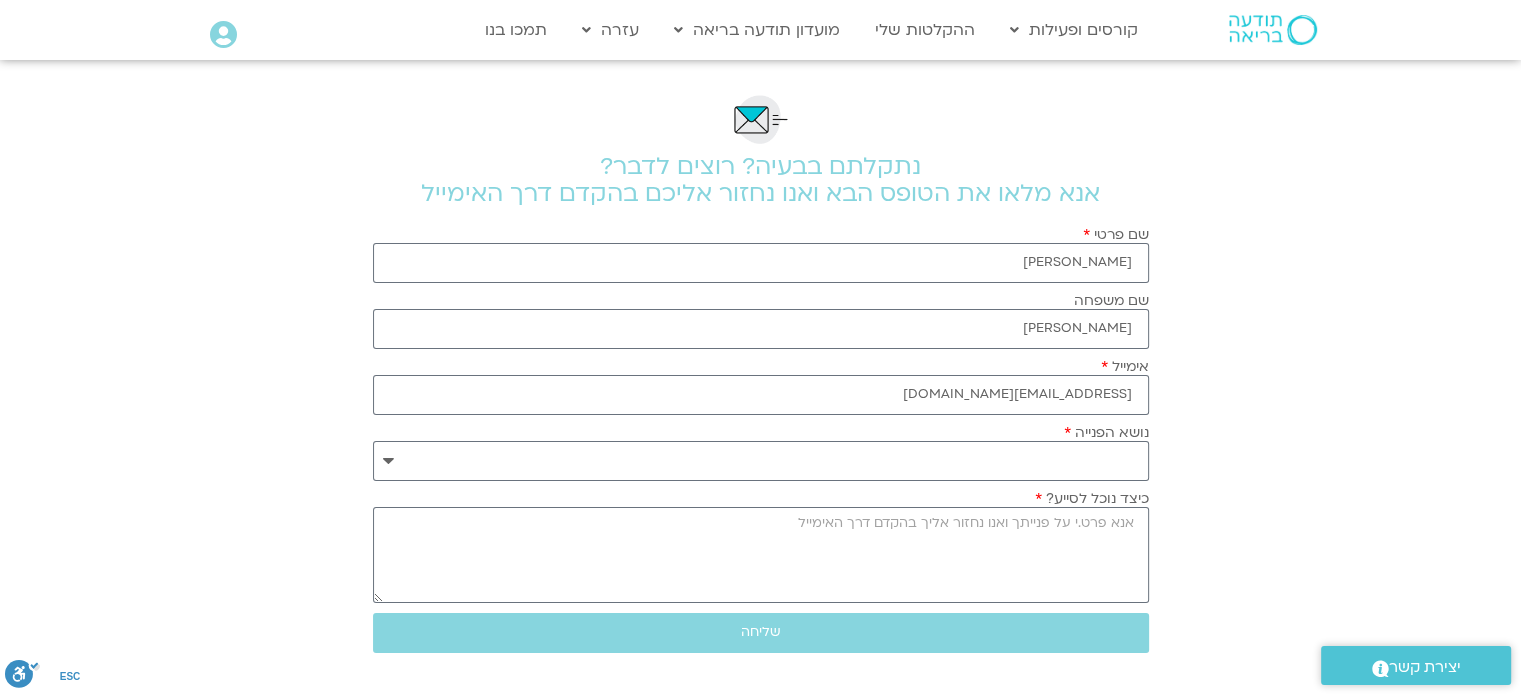 click on "**********" at bounding box center (760, 493) 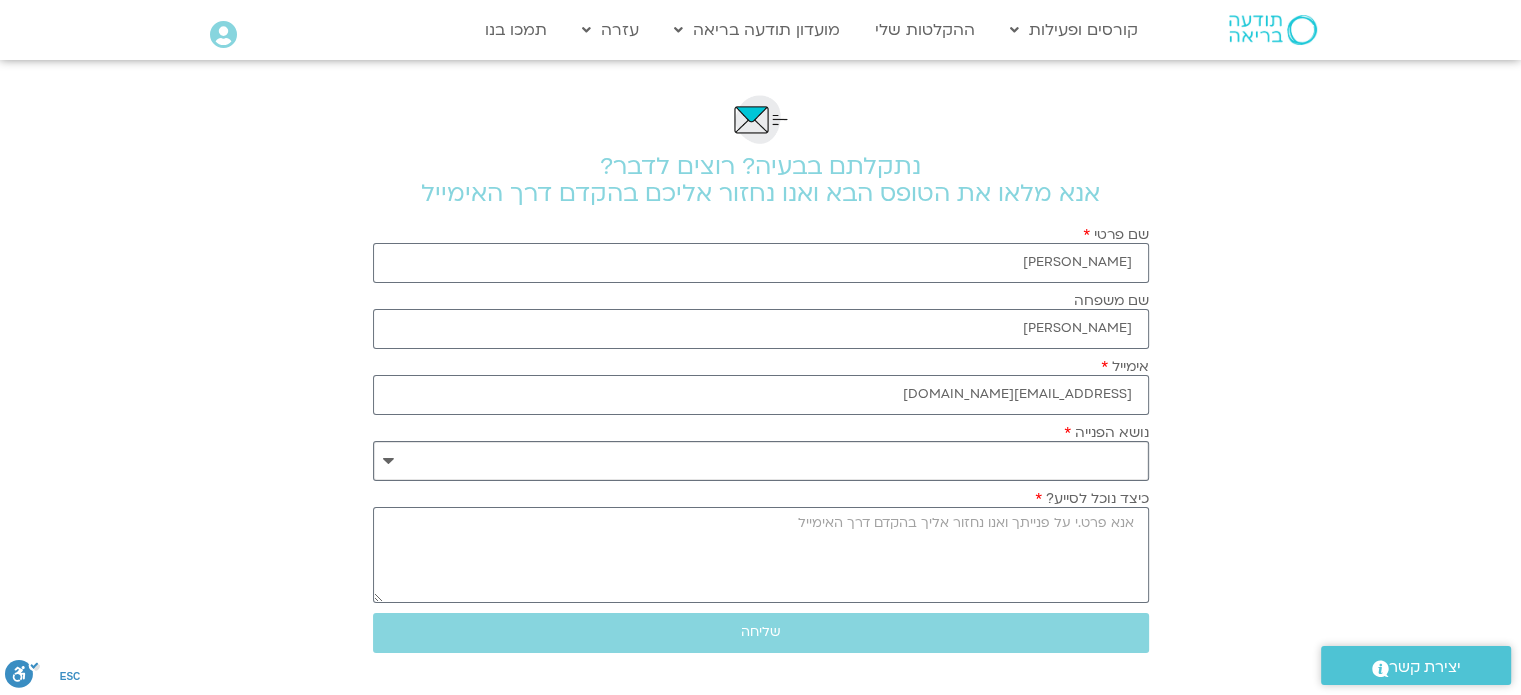 click on "**********" at bounding box center [761, 461] 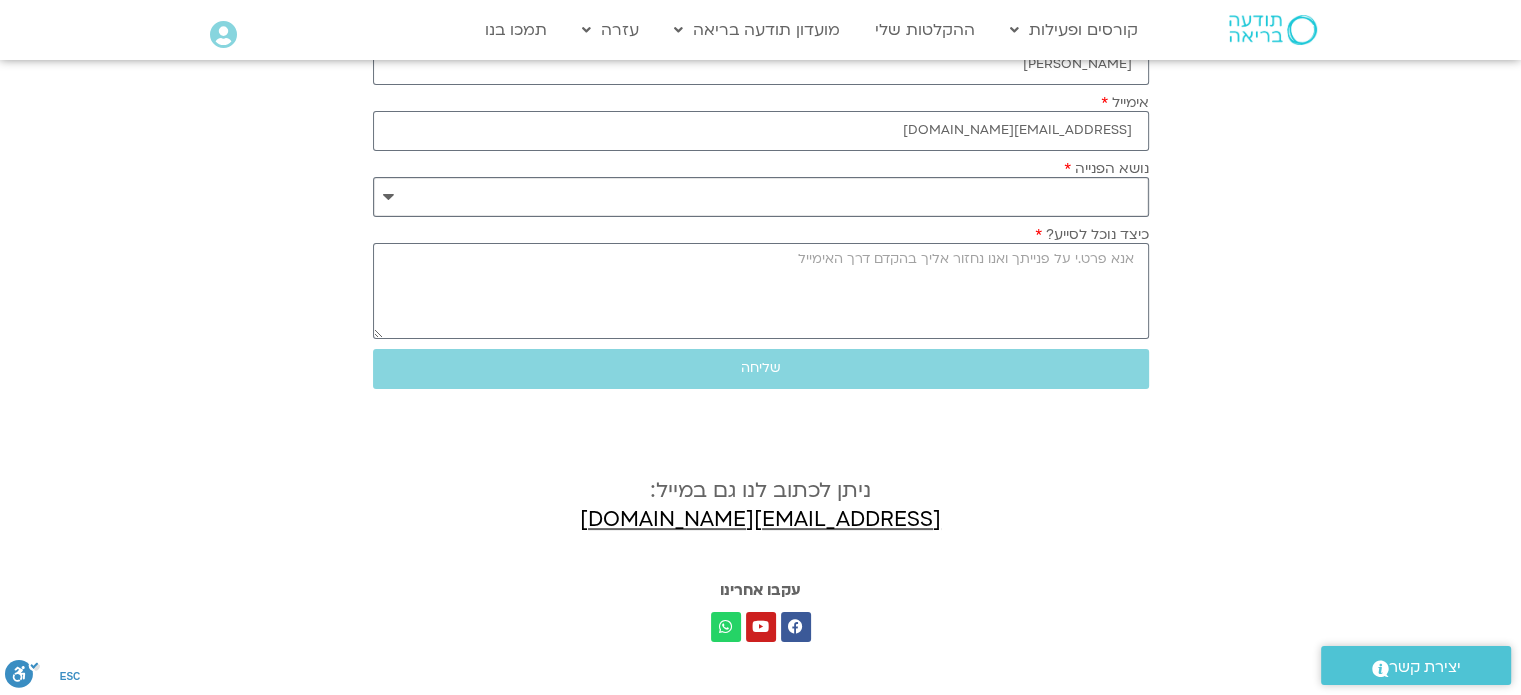 scroll, scrollTop: 274, scrollLeft: 0, axis: vertical 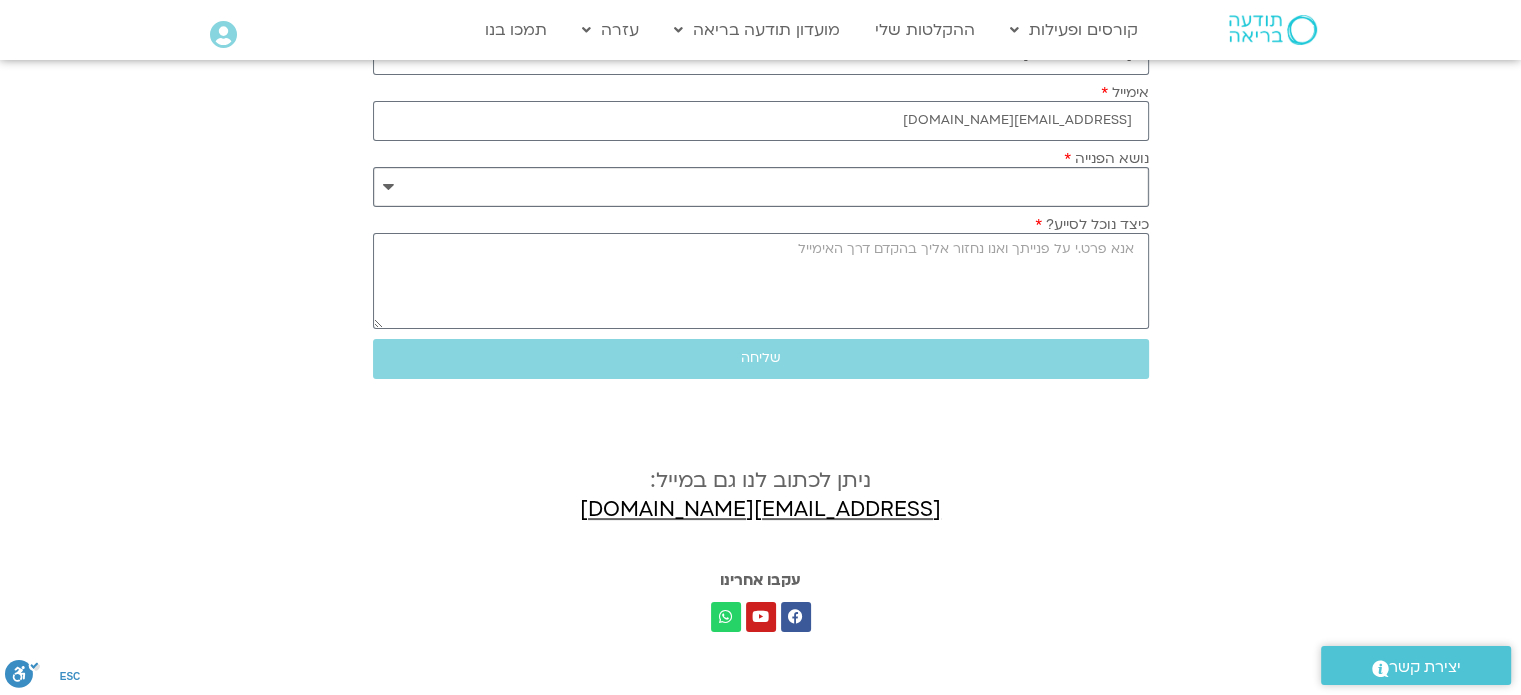 click on "**********" at bounding box center [761, 187] 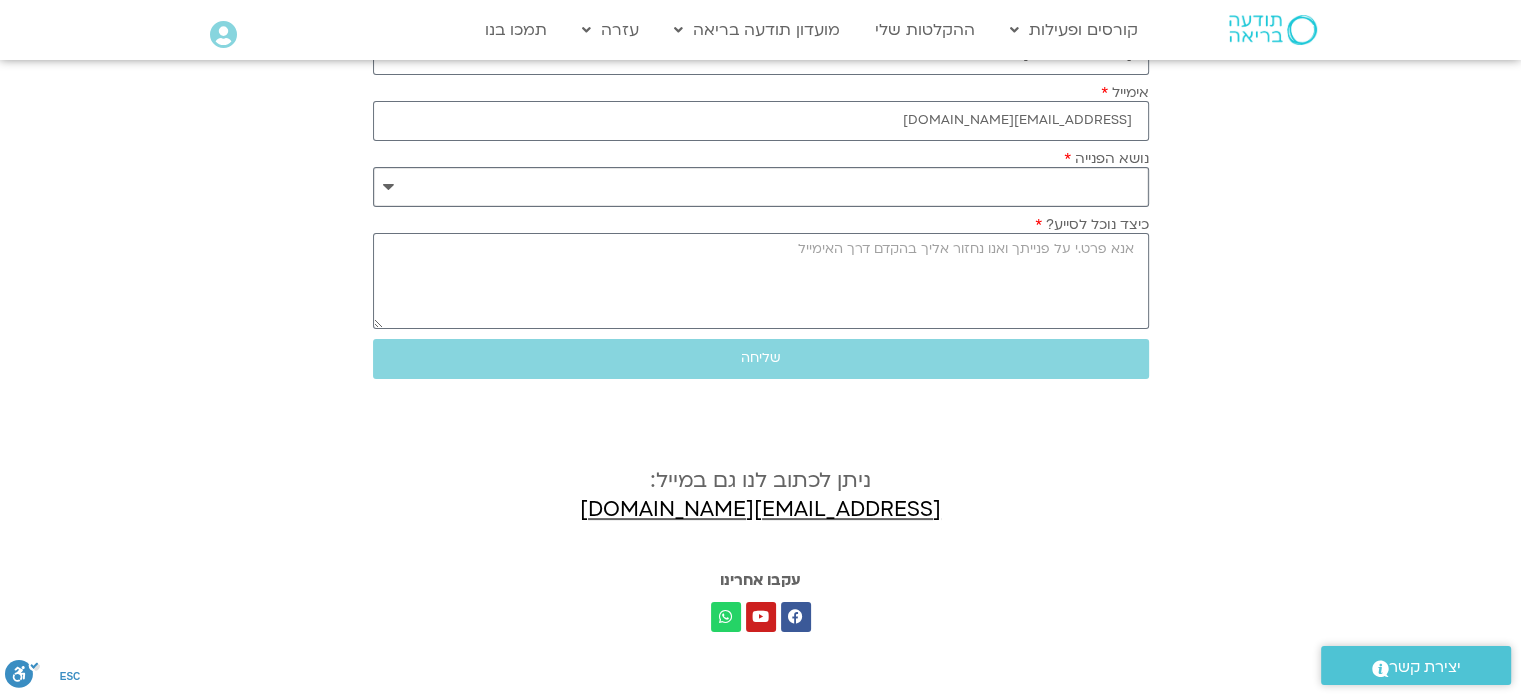 select on "**********" 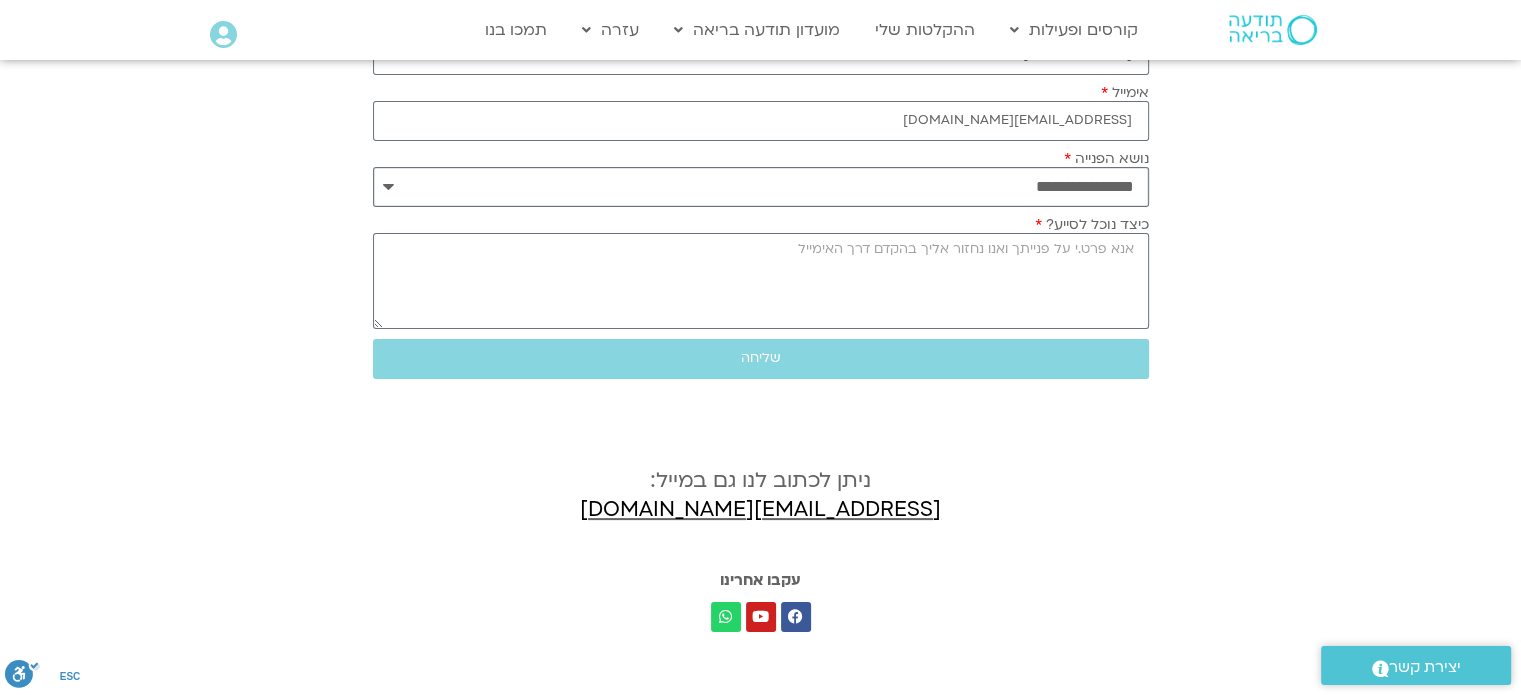 click on "**********" at bounding box center [761, 187] 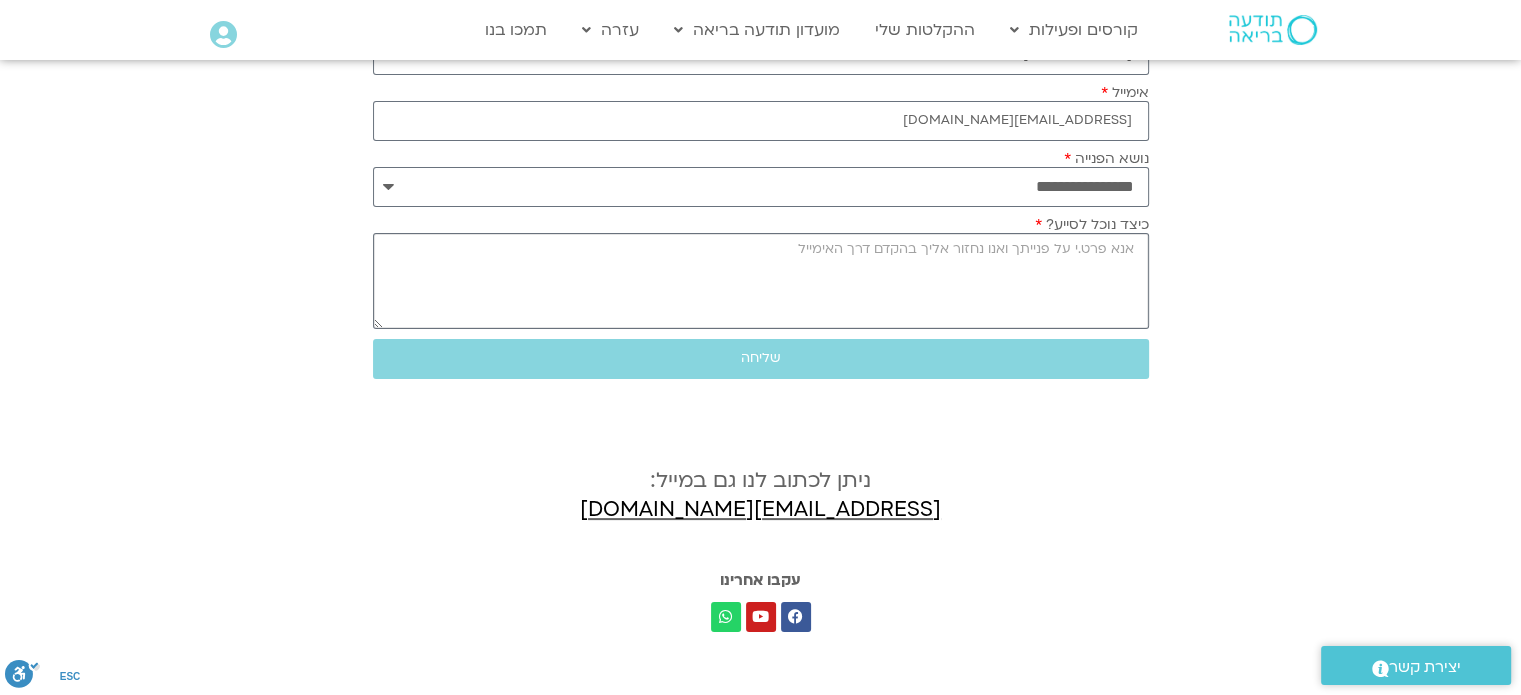 click on "כיצד נוכל לסייע?" at bounding box center (761, 281) 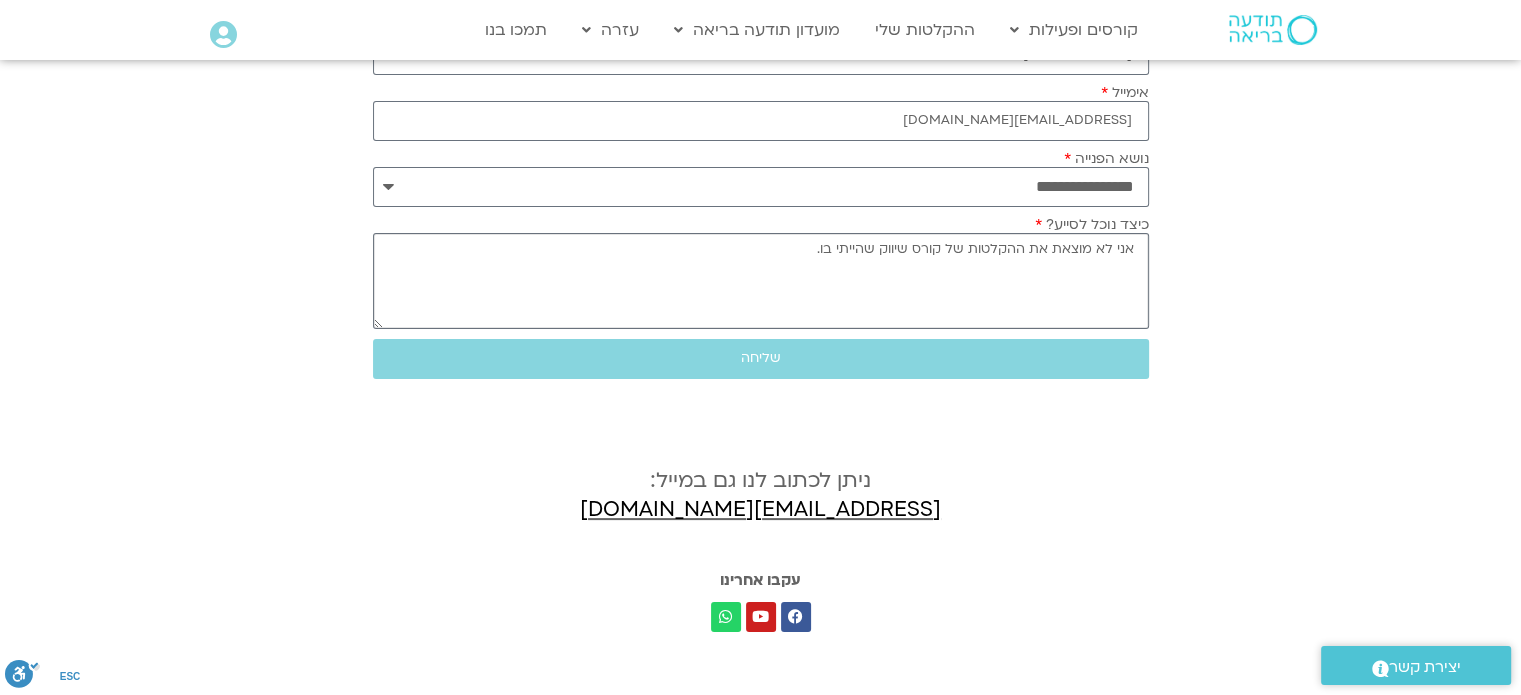 click on "אני לא מוצאת את ההקלטות של קורס שיווק שהייתי בו." at bounding box center [761, 281] 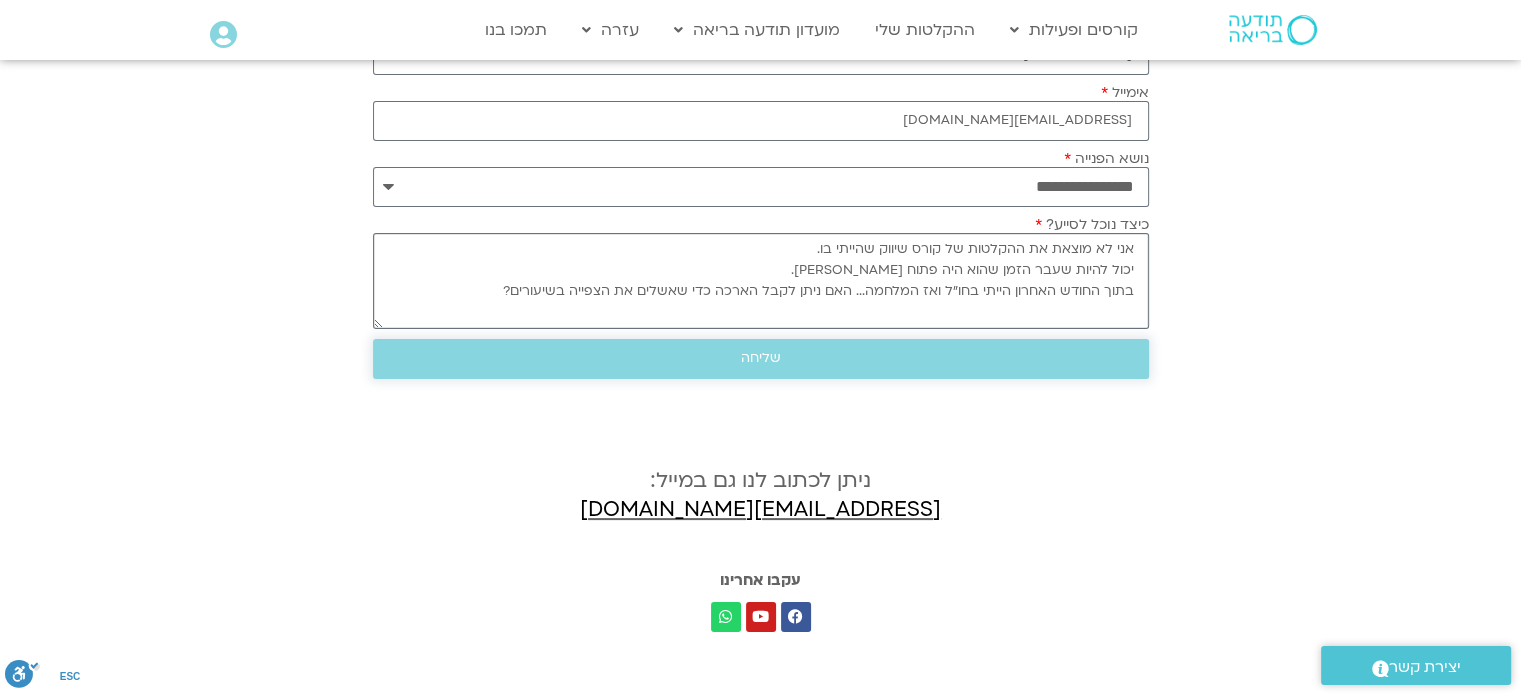 type on "אני לא מוצאת את ההקלטות של קורס שיווק שהייתי בו.
יכול להיות שעבר הזמן שהוא היה פתוח [PERSON_NAME].
בתוך החודש האחרון הייתי בחו"ל ואז המלחמה... האם ניתן לקבל הארכה כדי שאשלים את הצפייה בשיעורים?" 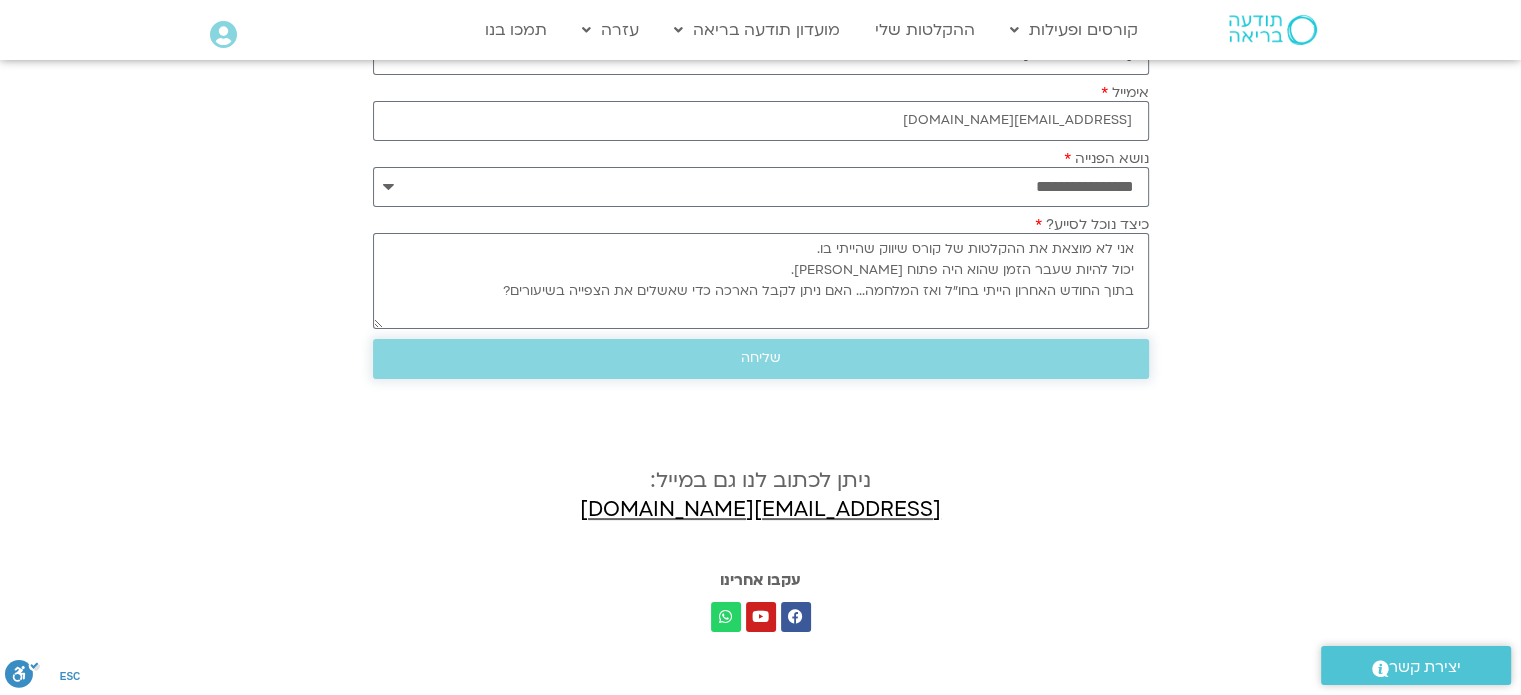 click on "שליחה" at bounding box center [761, 358] 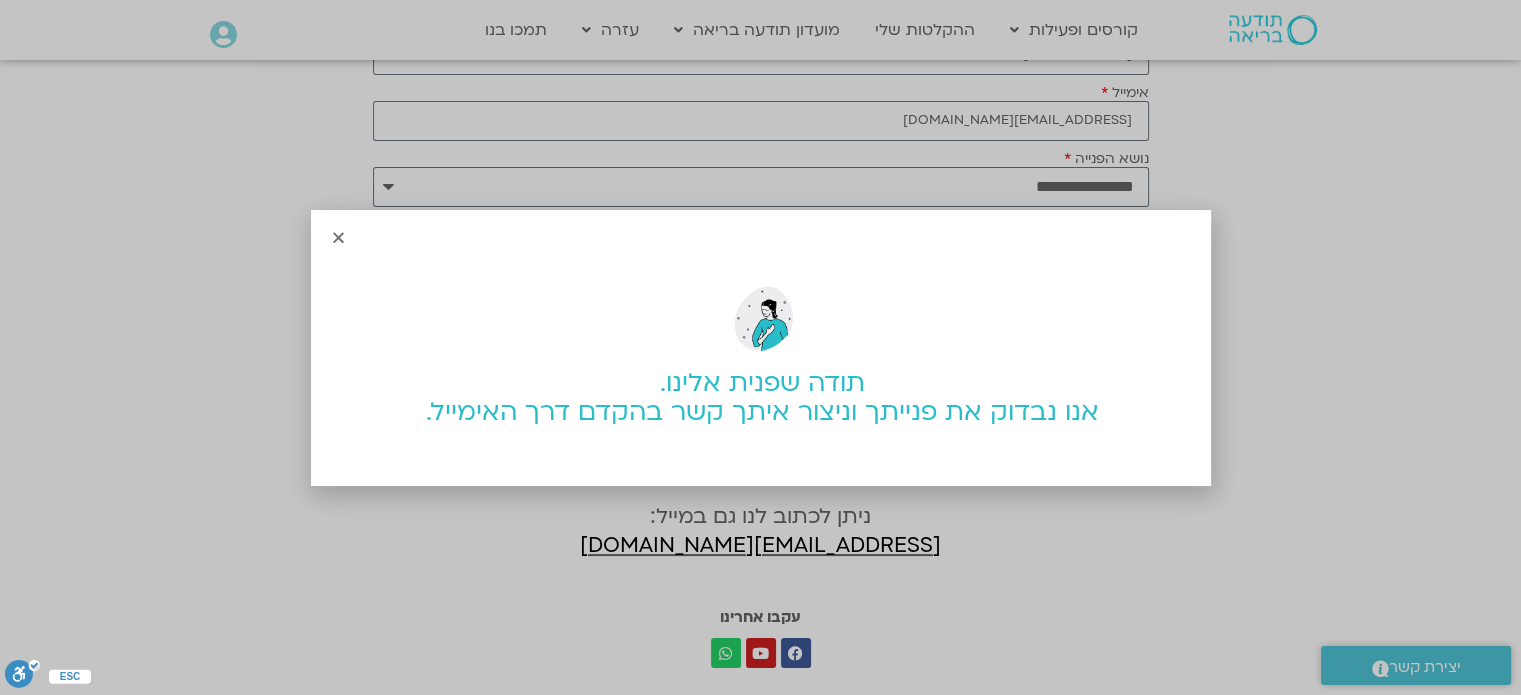 click at bounding box center [338, 237] 